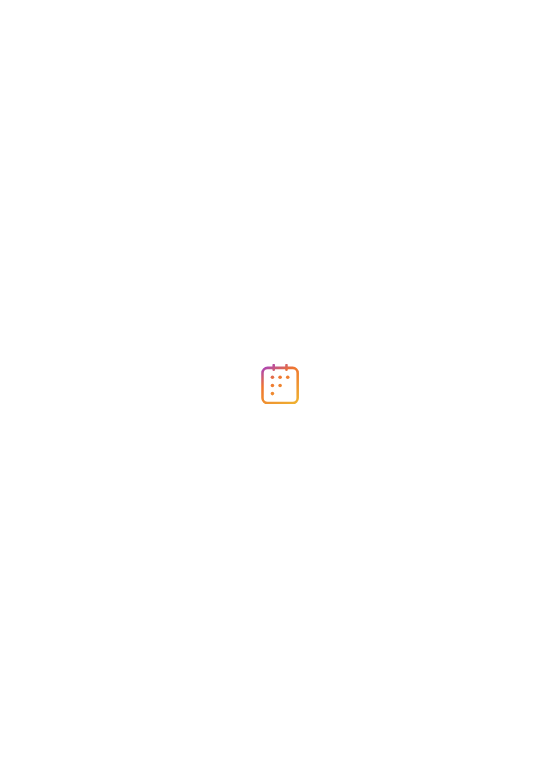 scroll, scrollTop: 0, scrollLeft: 0, axis: both 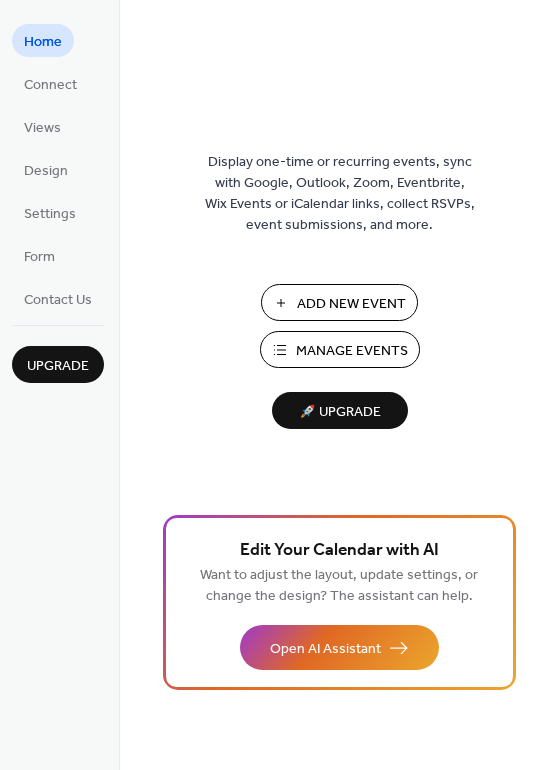 click on "Add New Event" at bounding box center [351, 304] 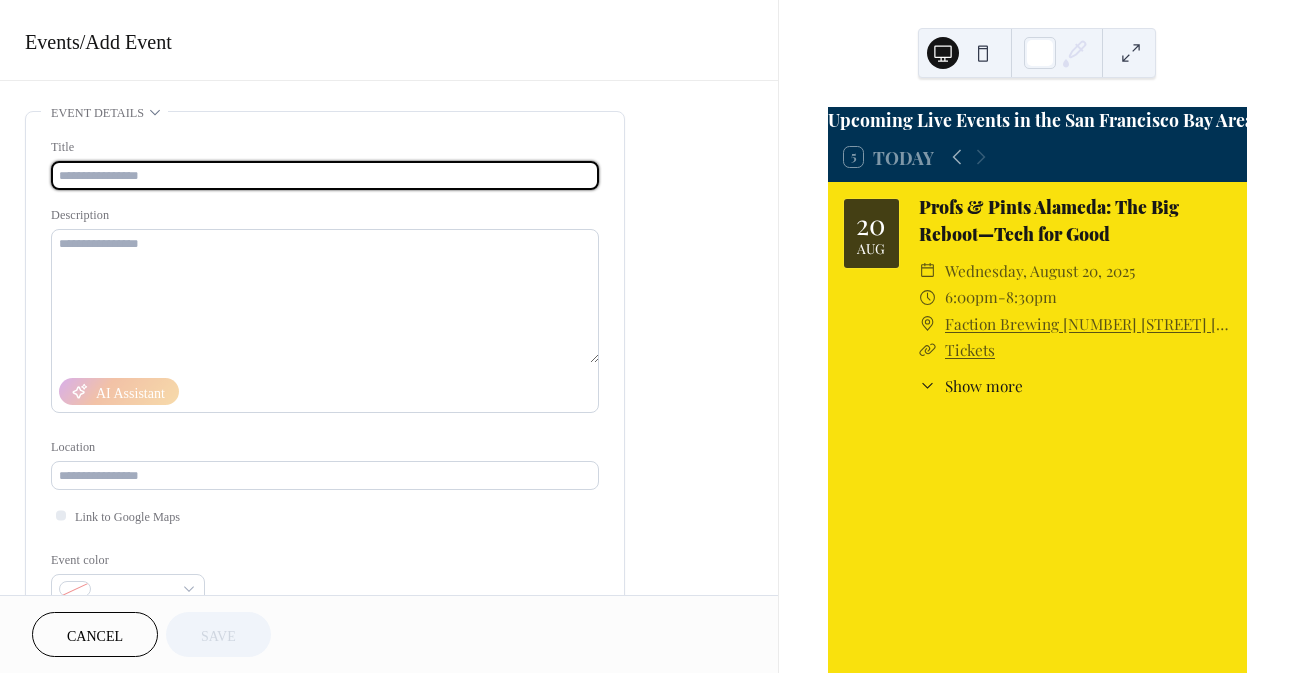 scroll, scrollTop: 0, scrollLeft: 0, axis: both 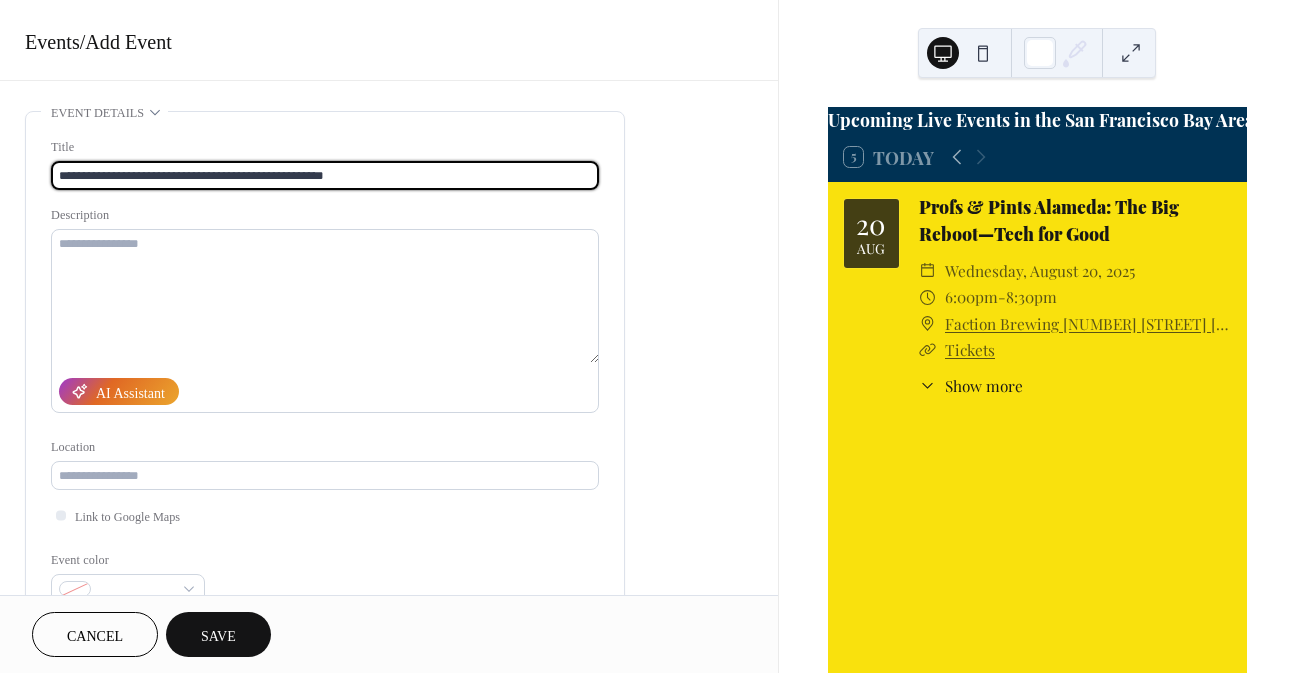 type on "**********" 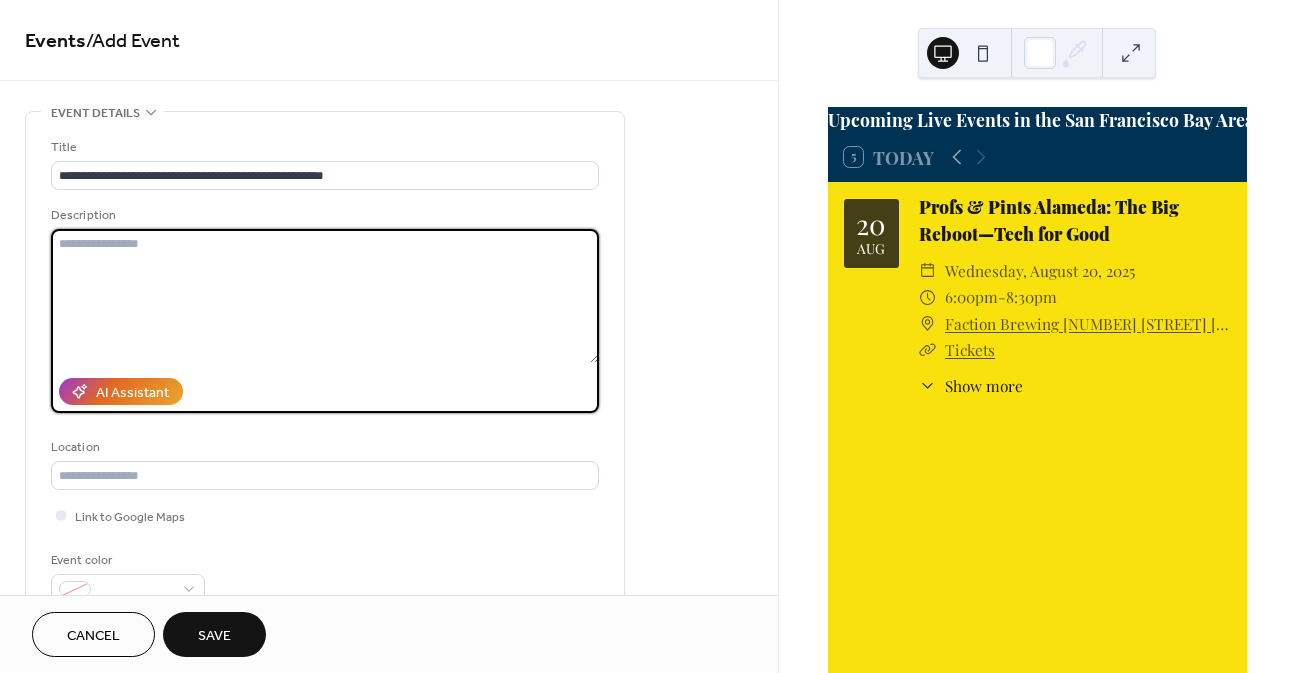 paste on "**********" 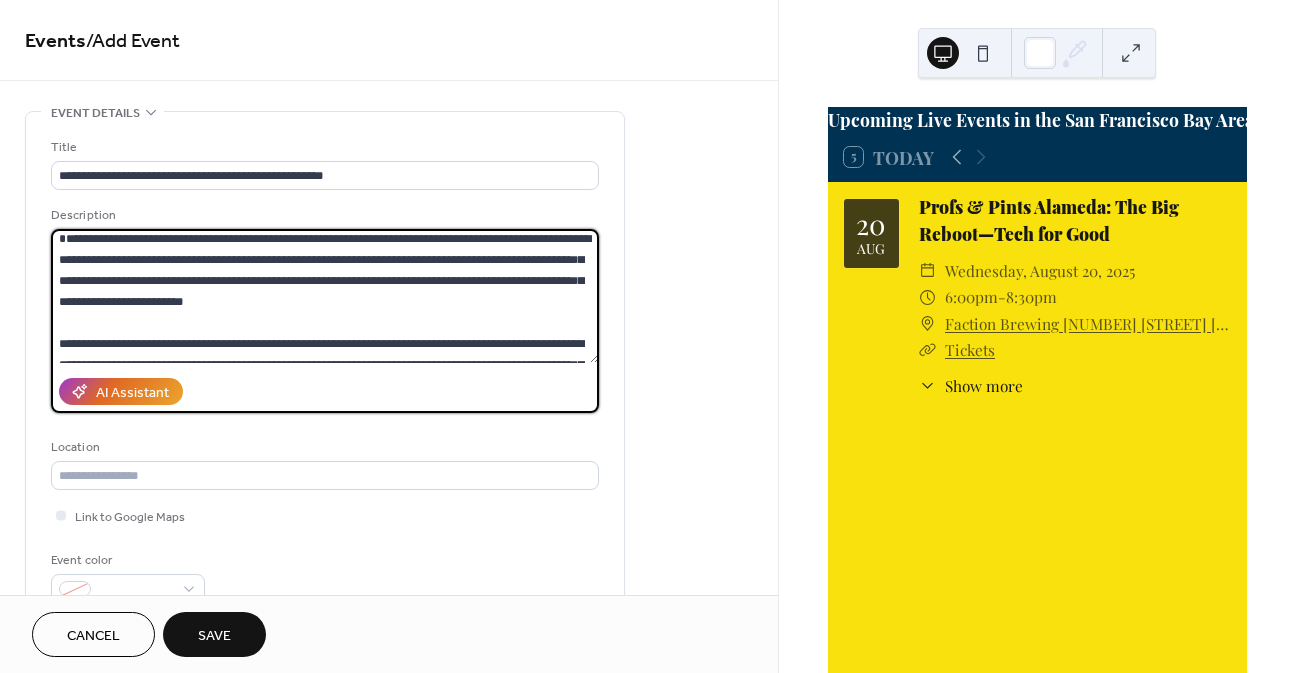 scroll, scrollTop: 0, scrollLeft: 0, axis: both 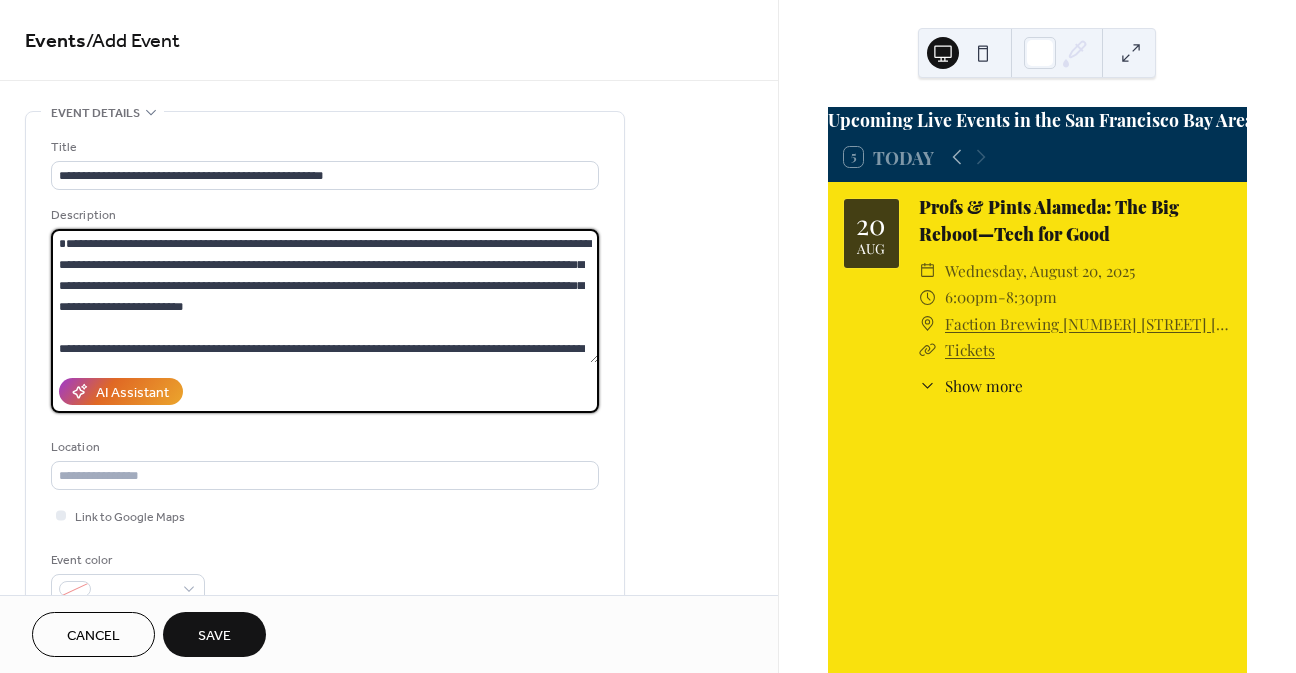 click at bounding box center [325, 296] 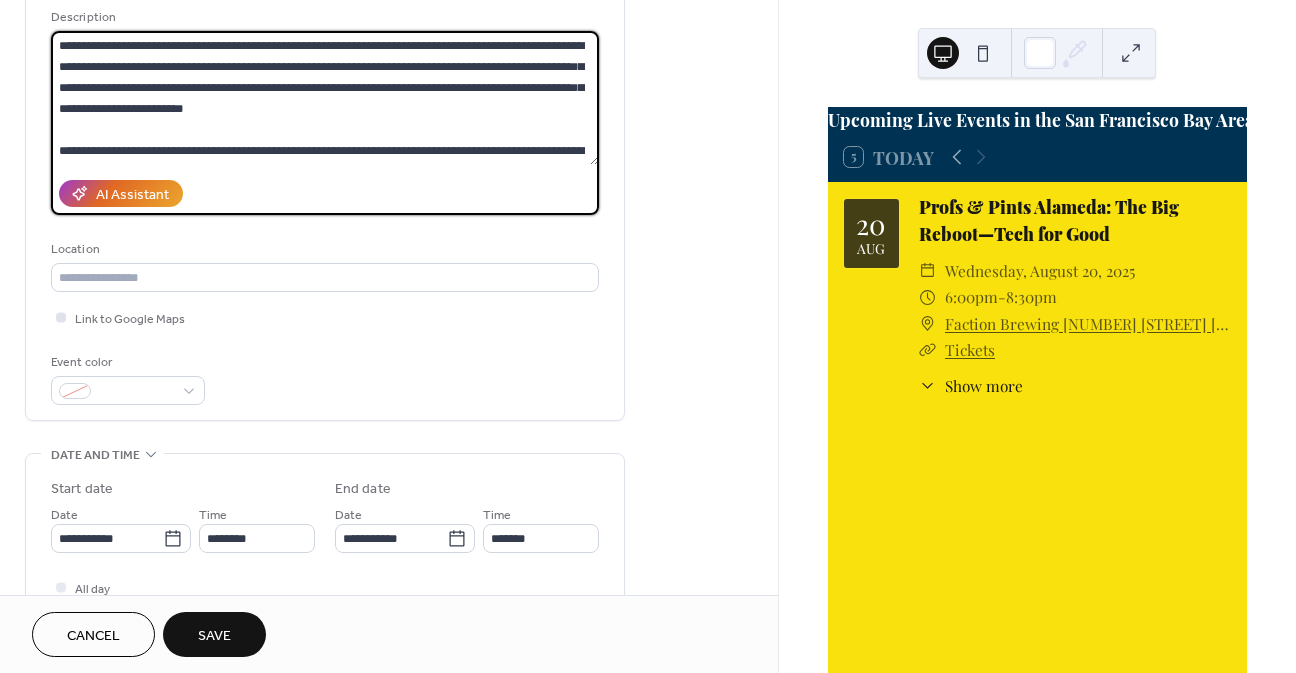 scroll, scrollTop: 200, scrollLeft: 0, axis: vertical 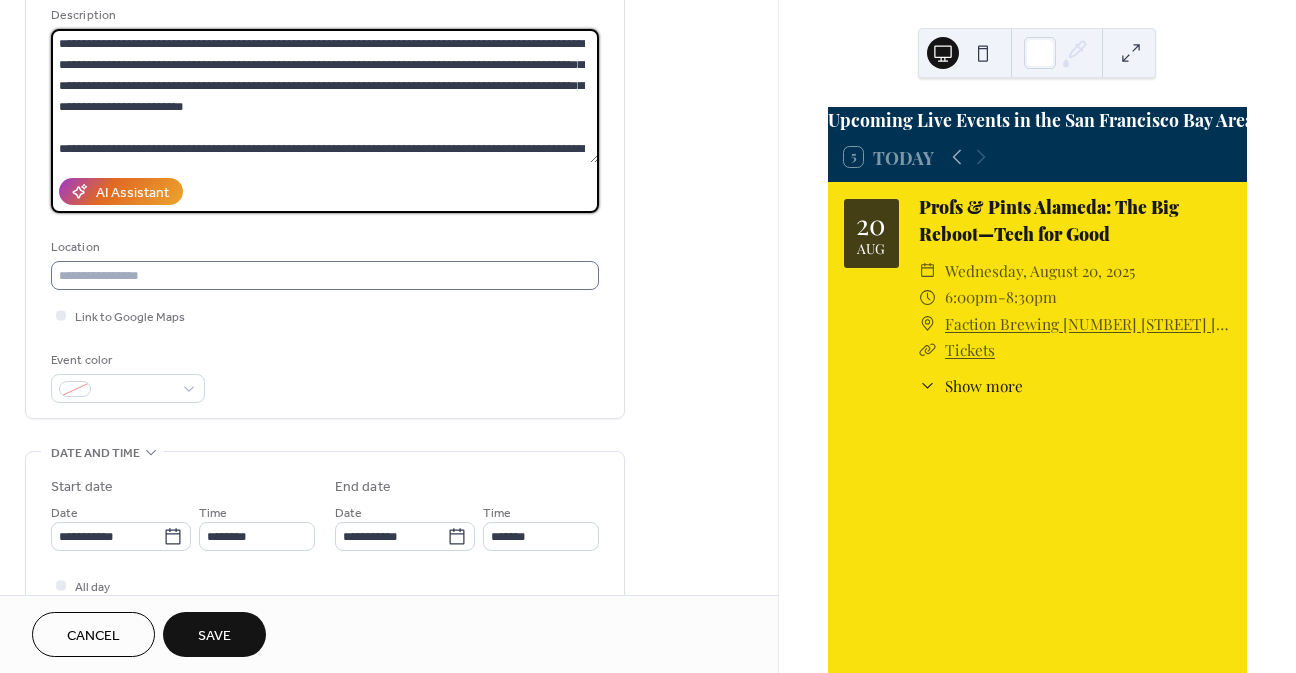 type on "**********" 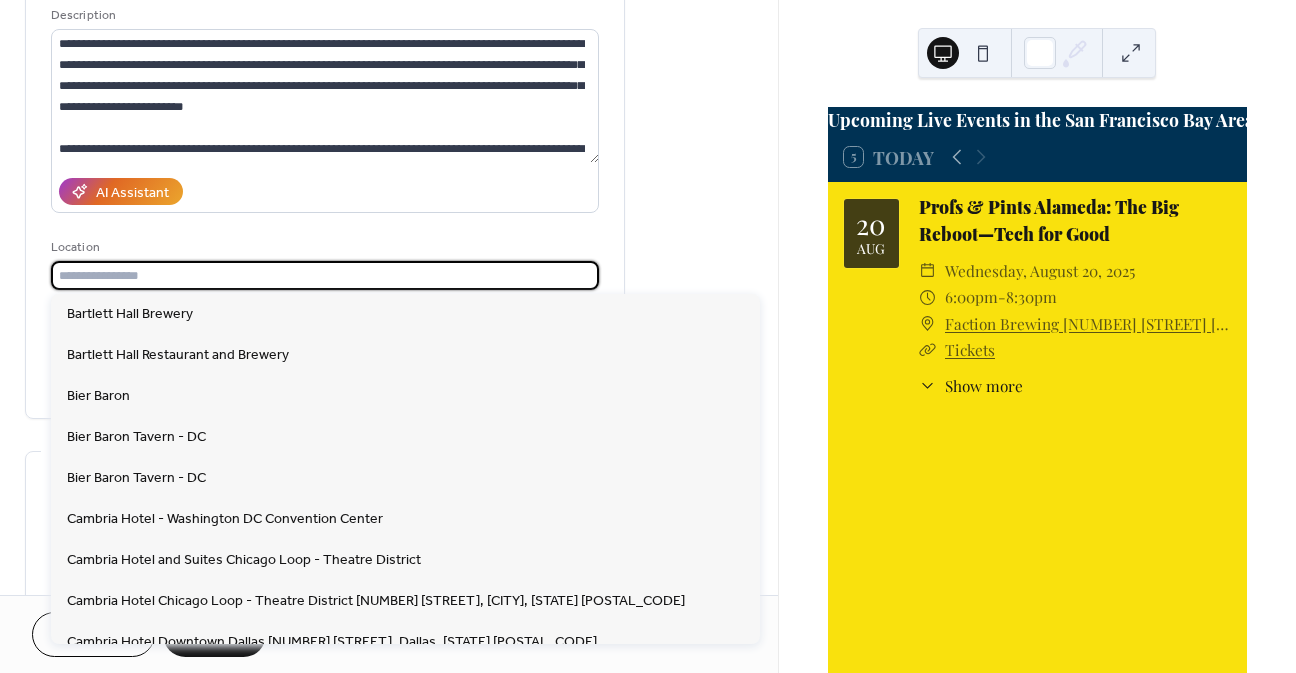 click at bounding box center [325, 275] 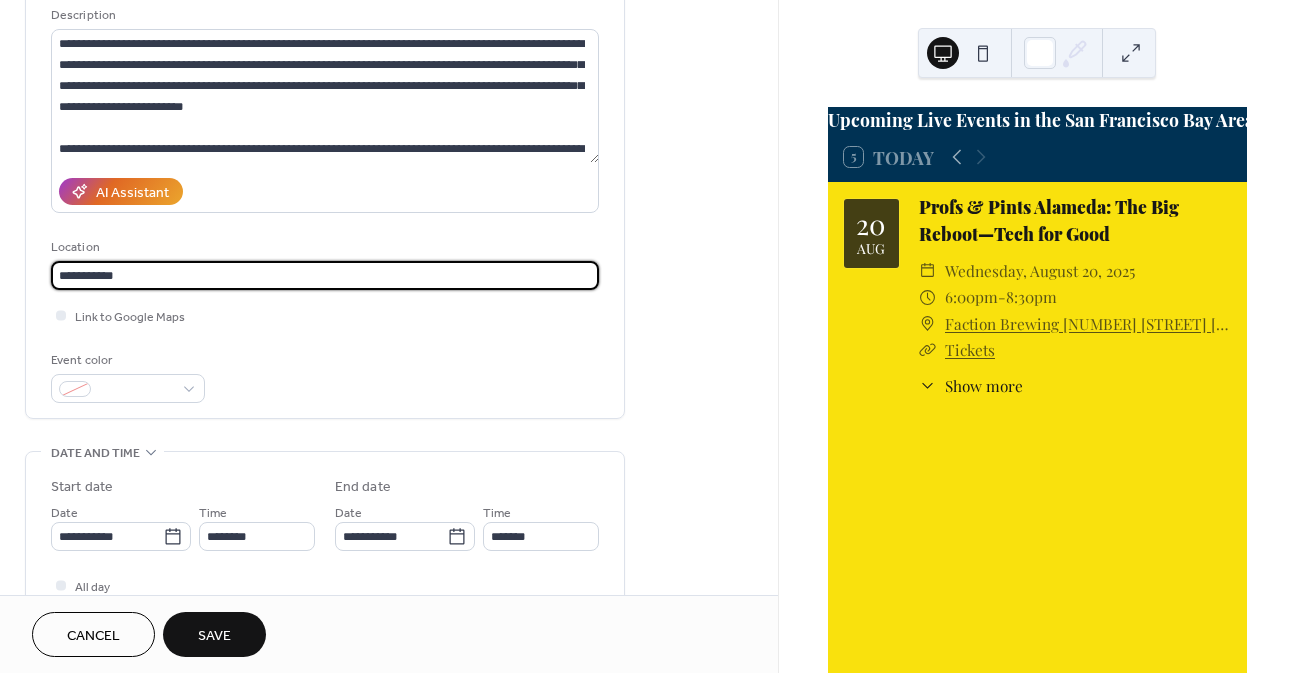 paste on "**********" 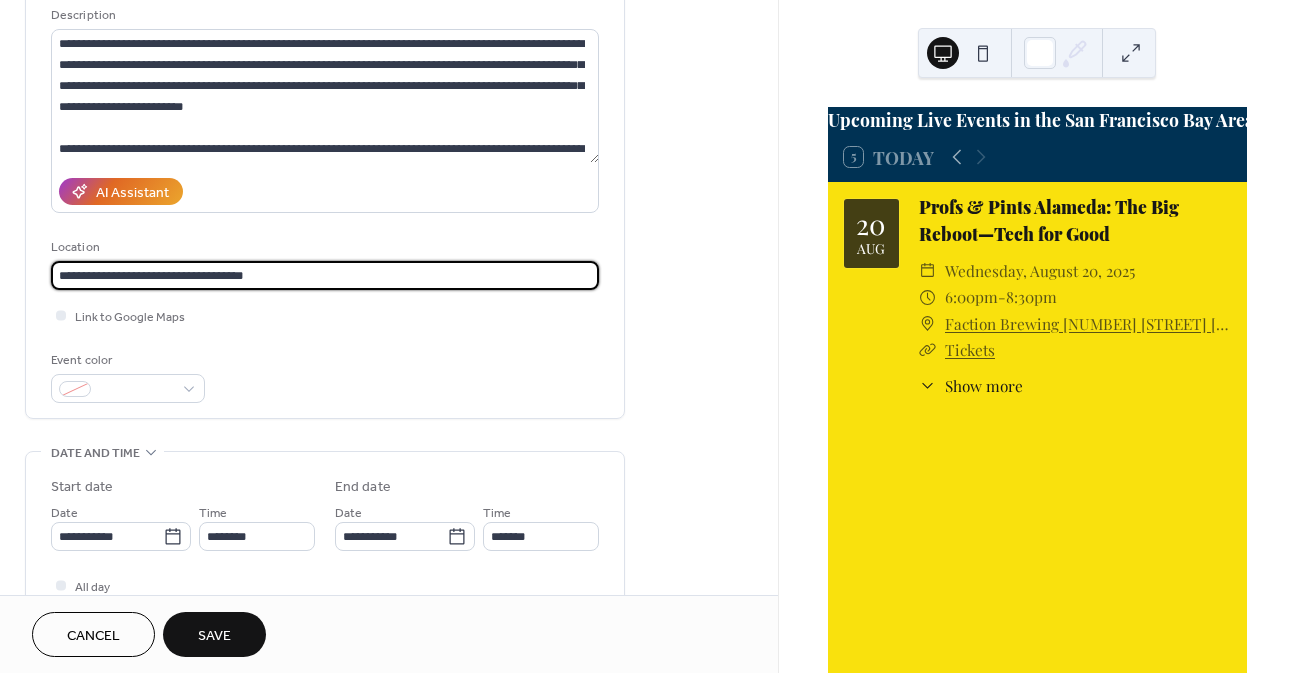 click on "**********" at bounding box center [325, 275] 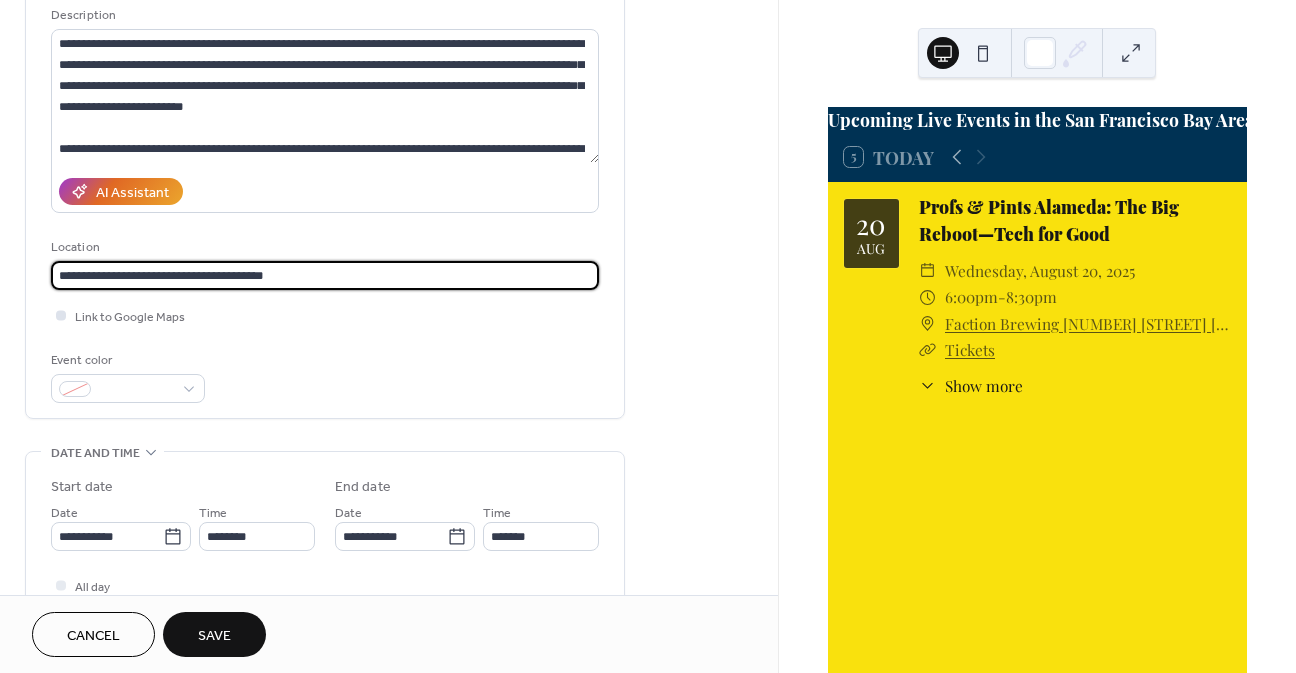 type on "**********" 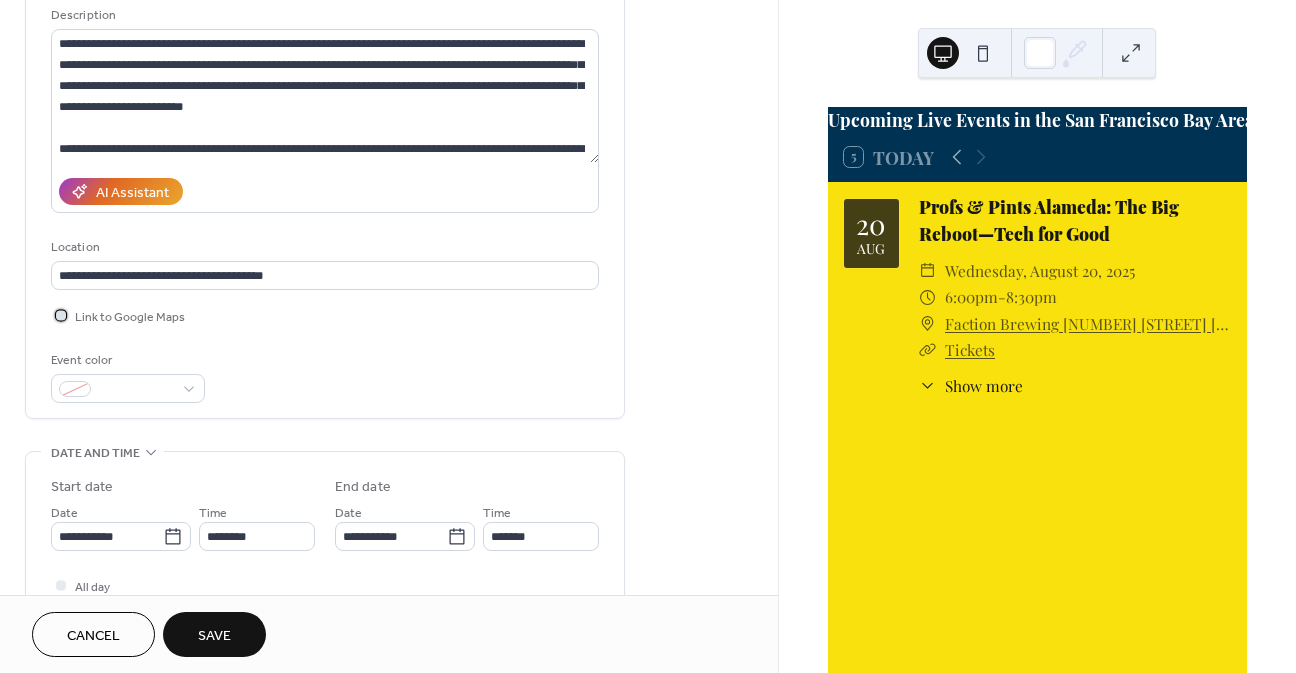 click at bounding box center [61, 315] 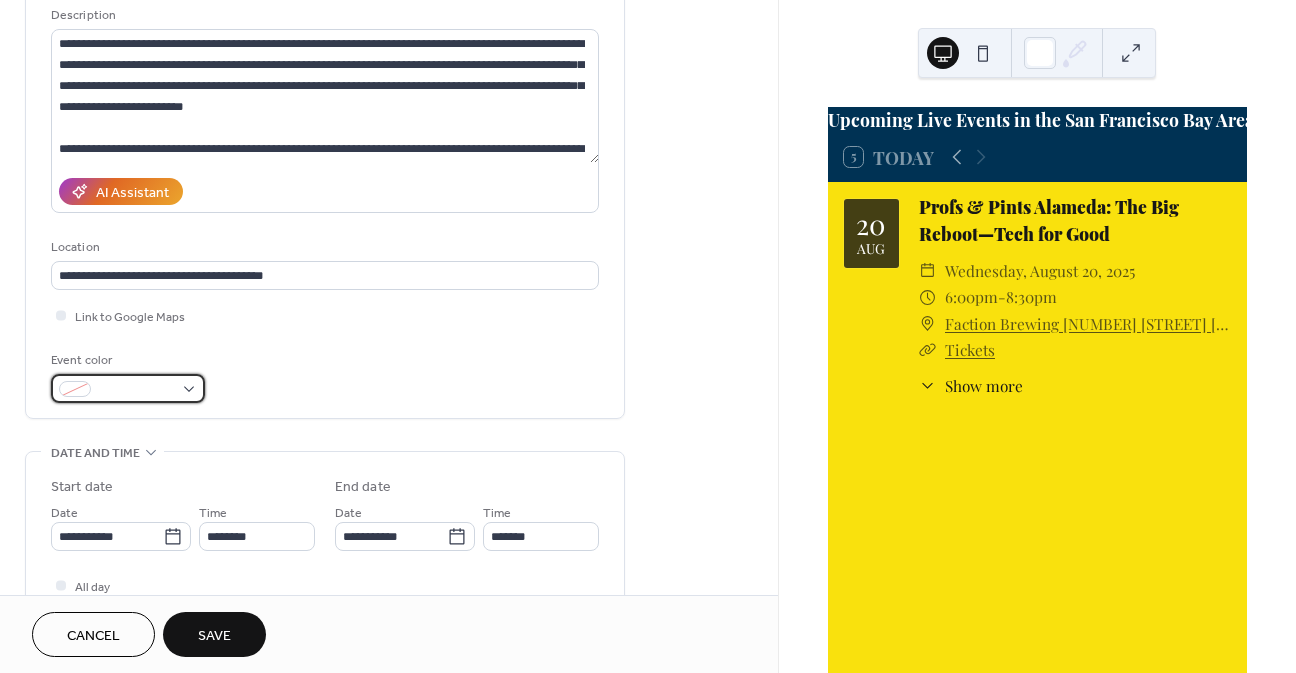 click at bounding box center (136, 390) 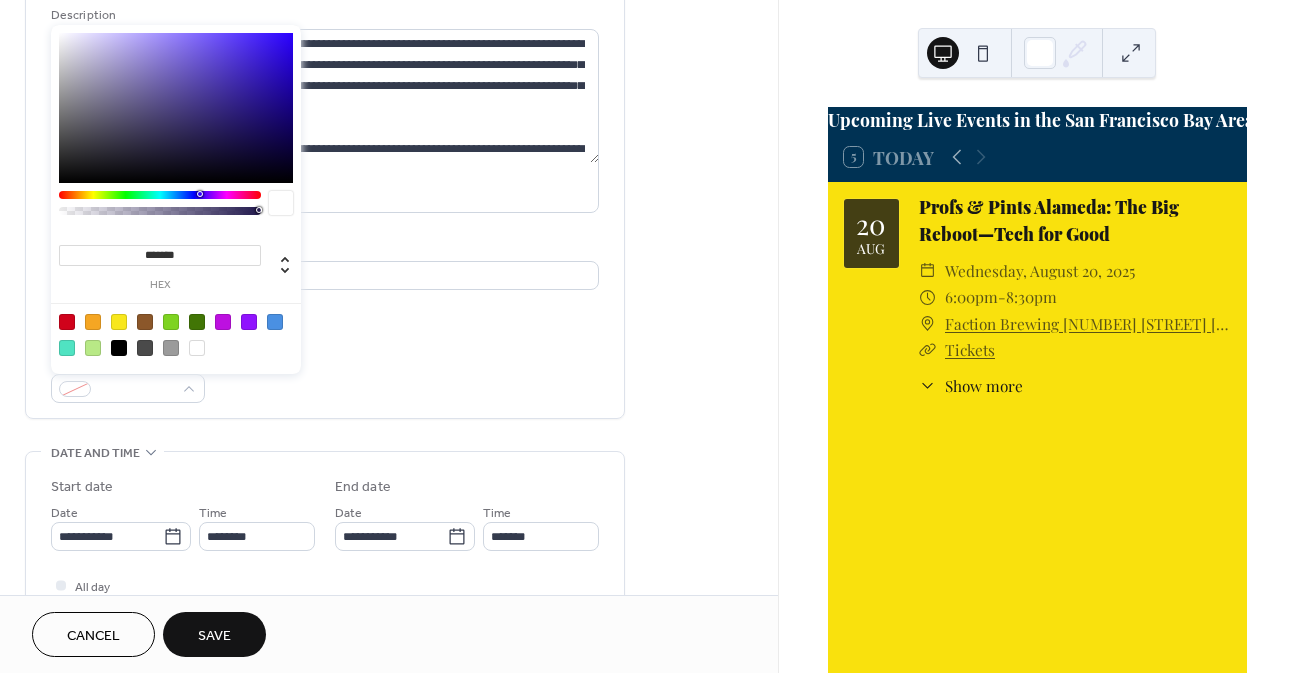 drag, startPoint x: 183, startPoint y: 253, endPoint x: 110, endPoint y: 244, distance: 73.552704 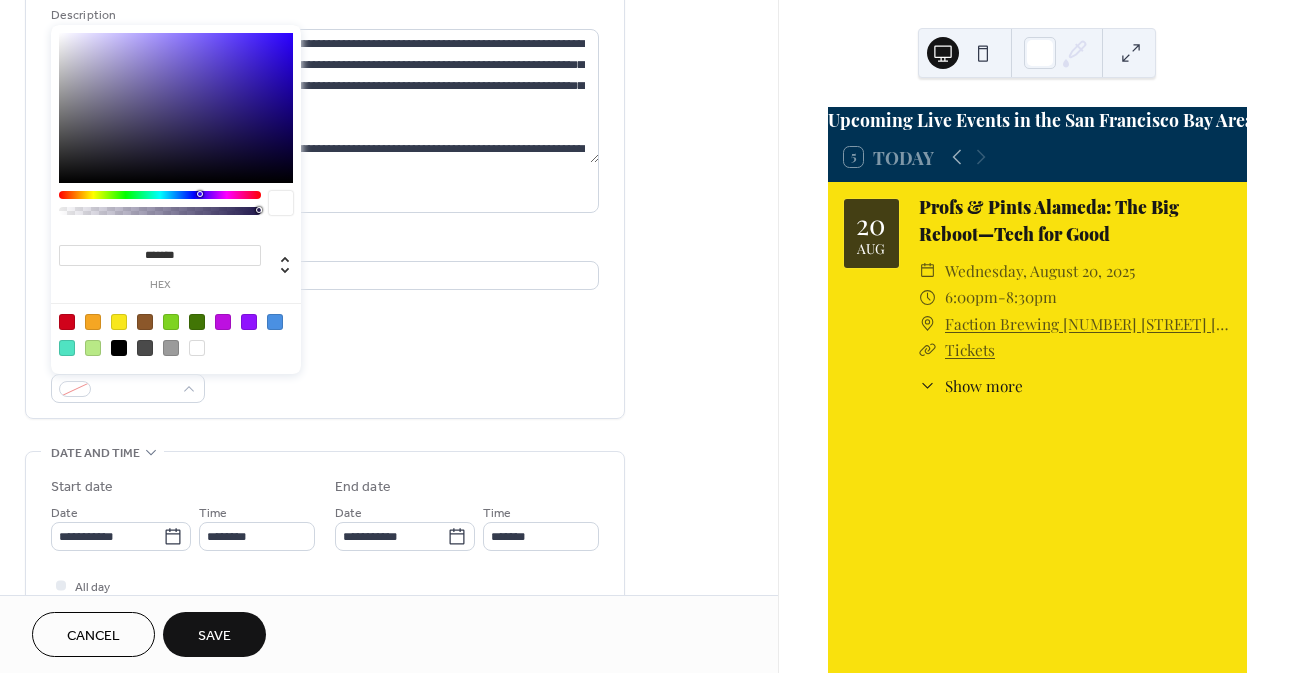 click on "*******" at bounding box center (160, 255) 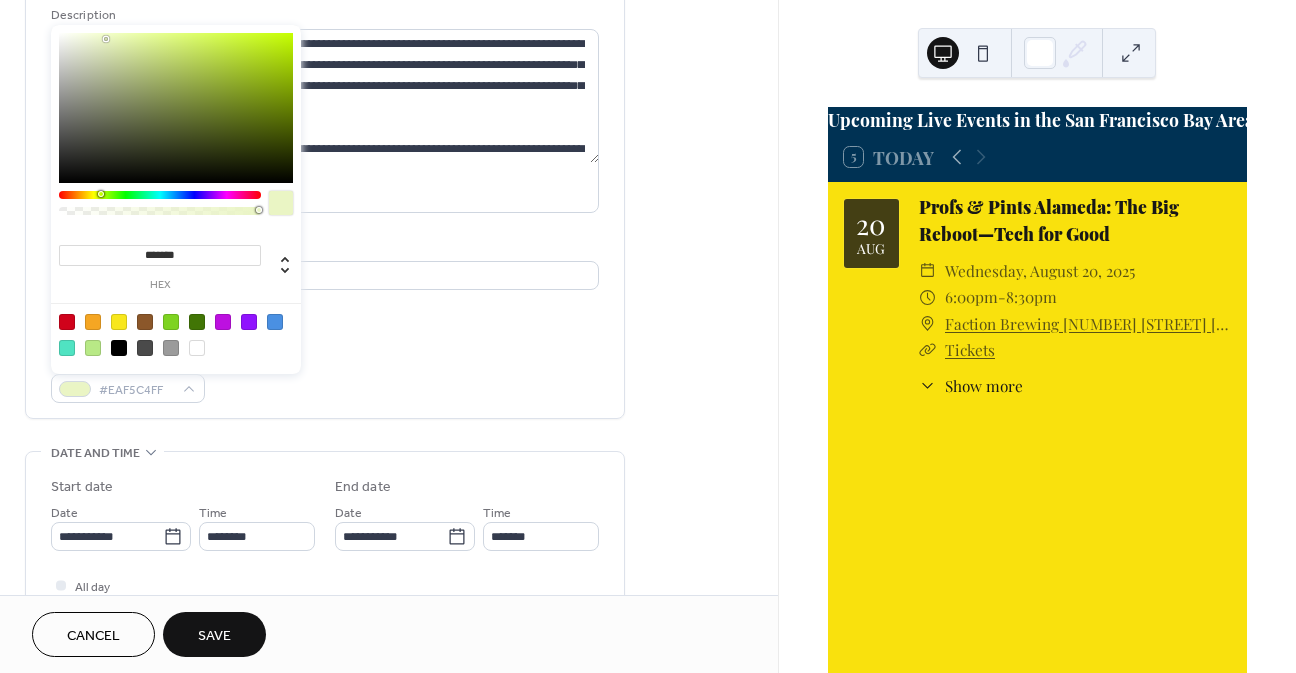 type on "********" 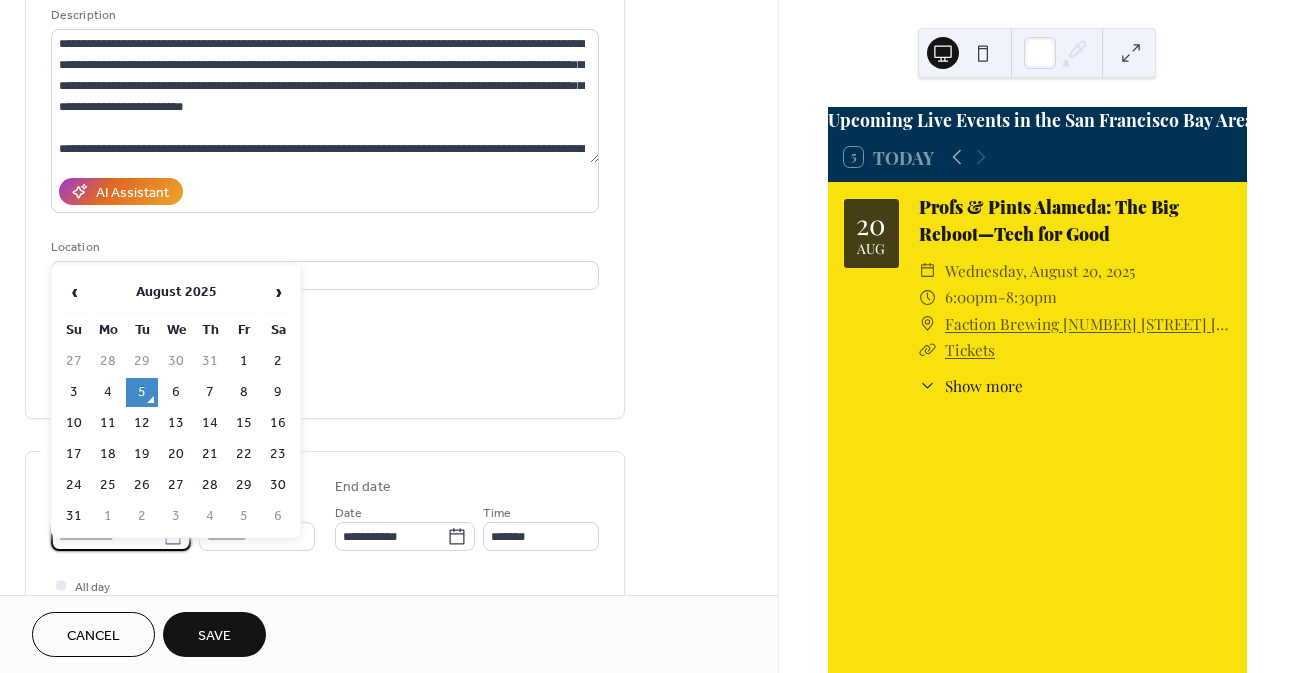 click on "**********" at bounding box center (648, 336) 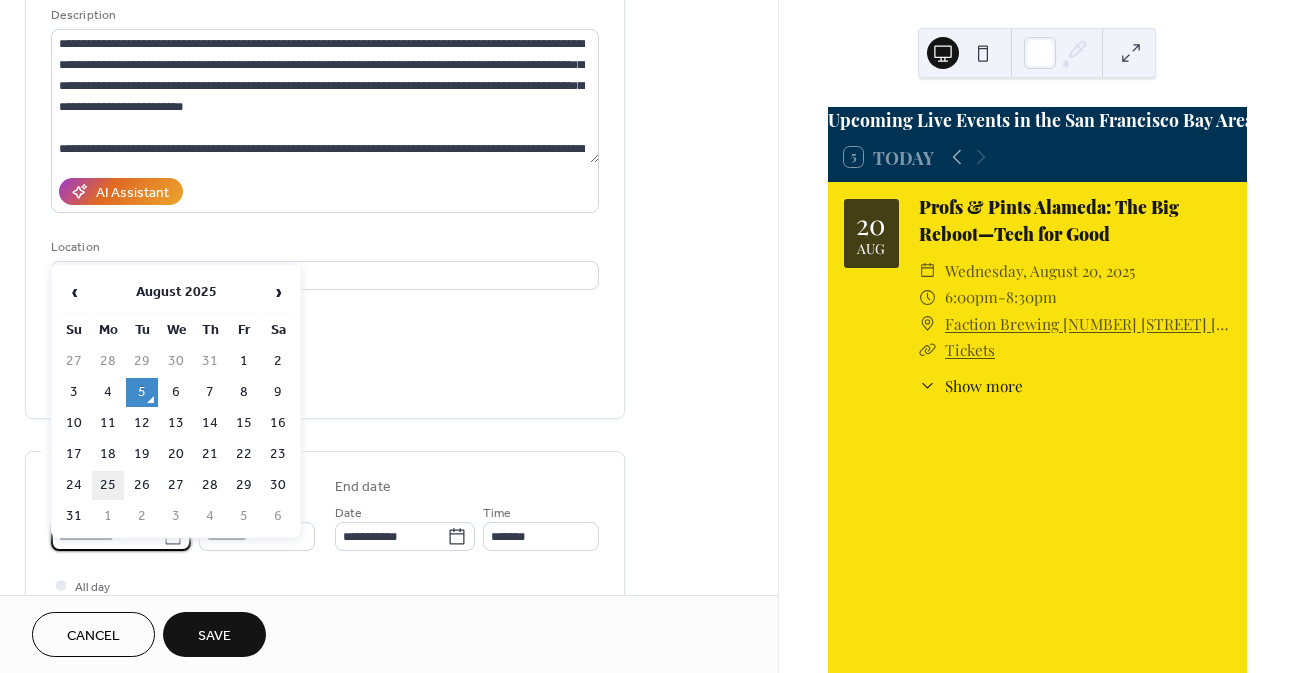 click on "25" at bounding box center (108, 485) 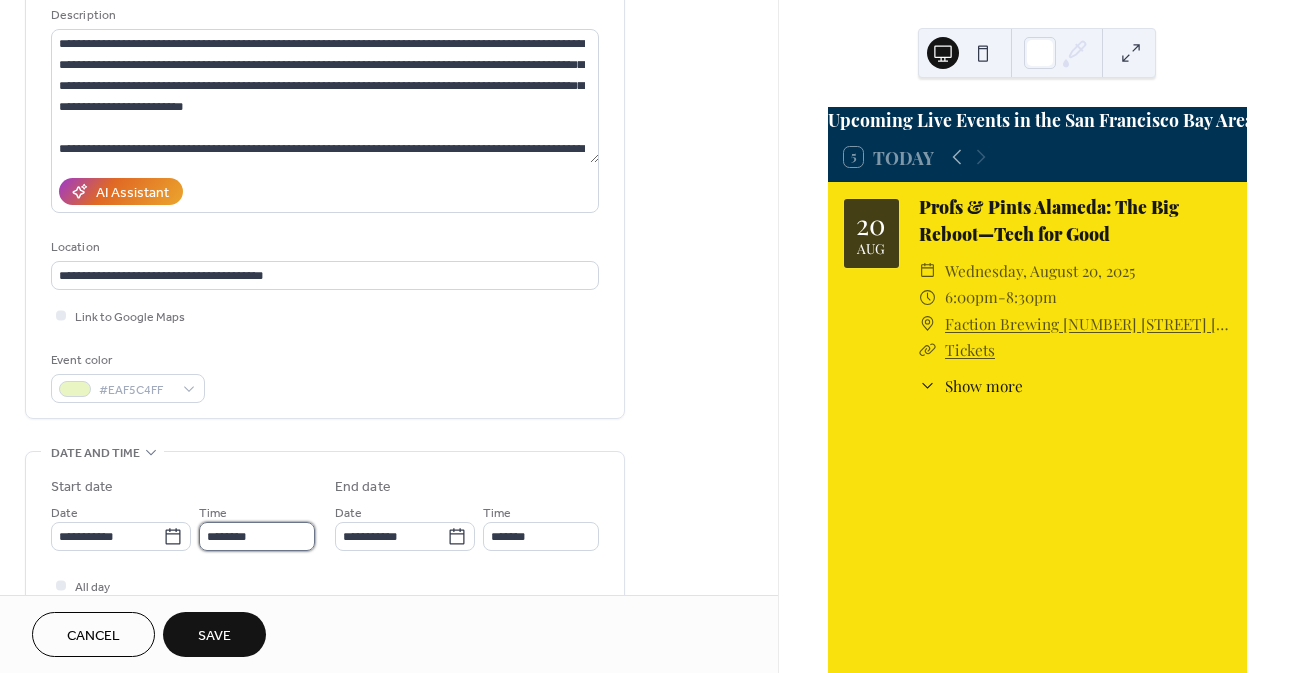 click on "********" at bounding box center [257, 536] 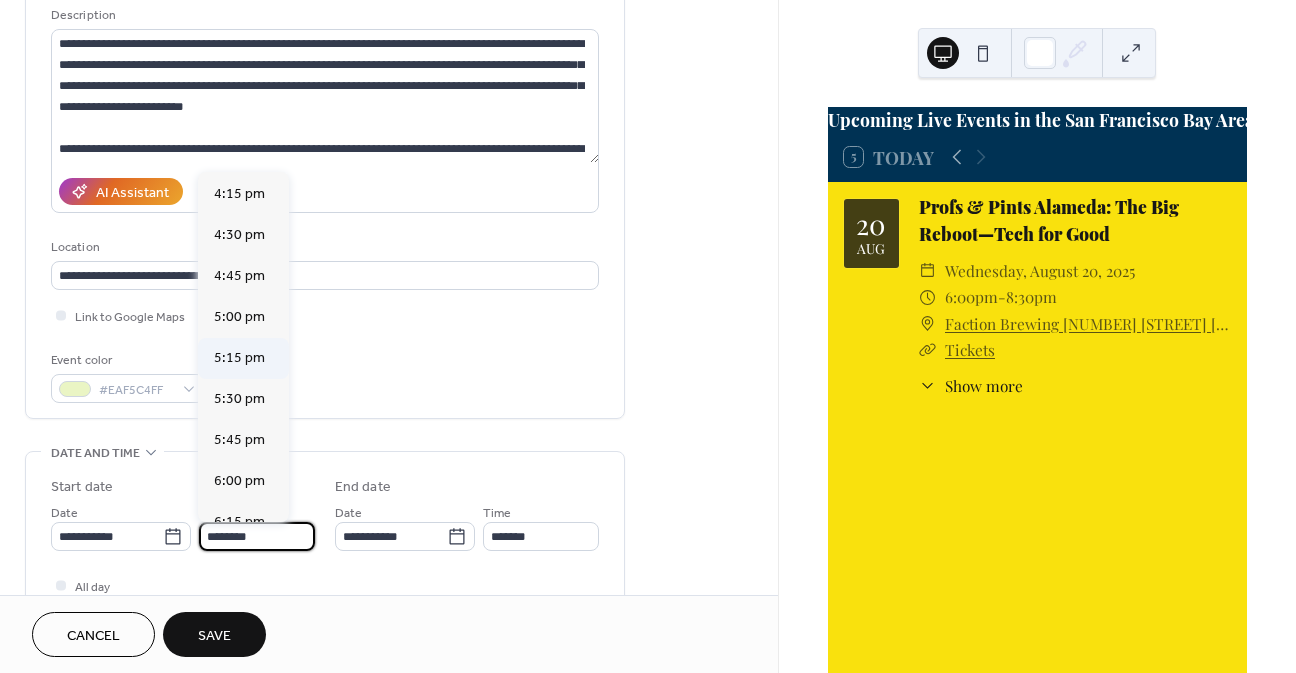 scroll, scrollTop: 2668, scrollLeft: 0, axis: vertical 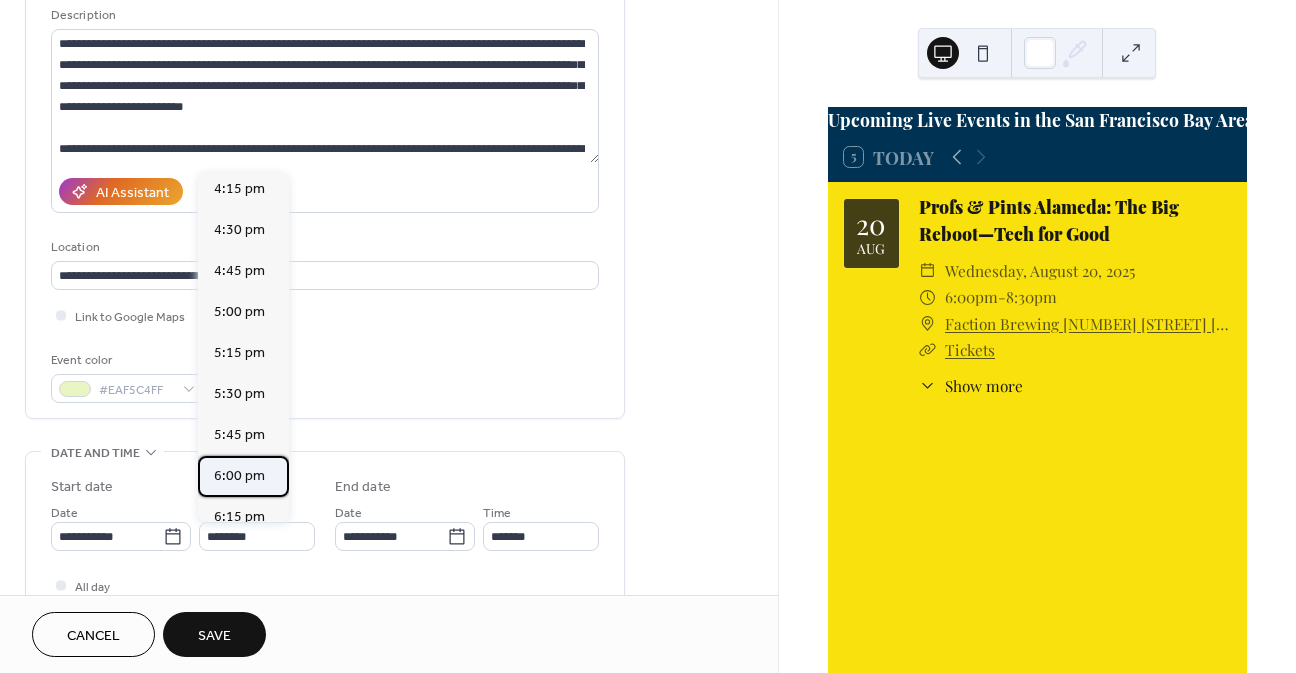 click on "6:00 pm" at bounding box center (239, 476) 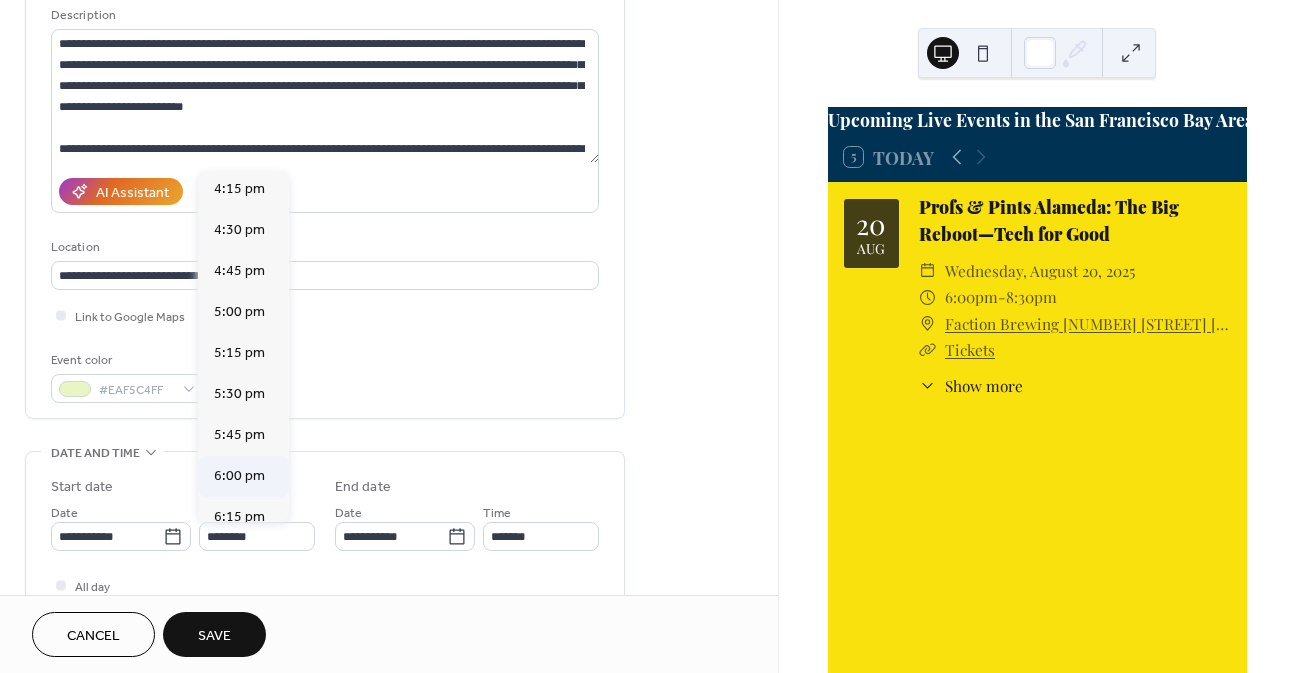 type on "*******" 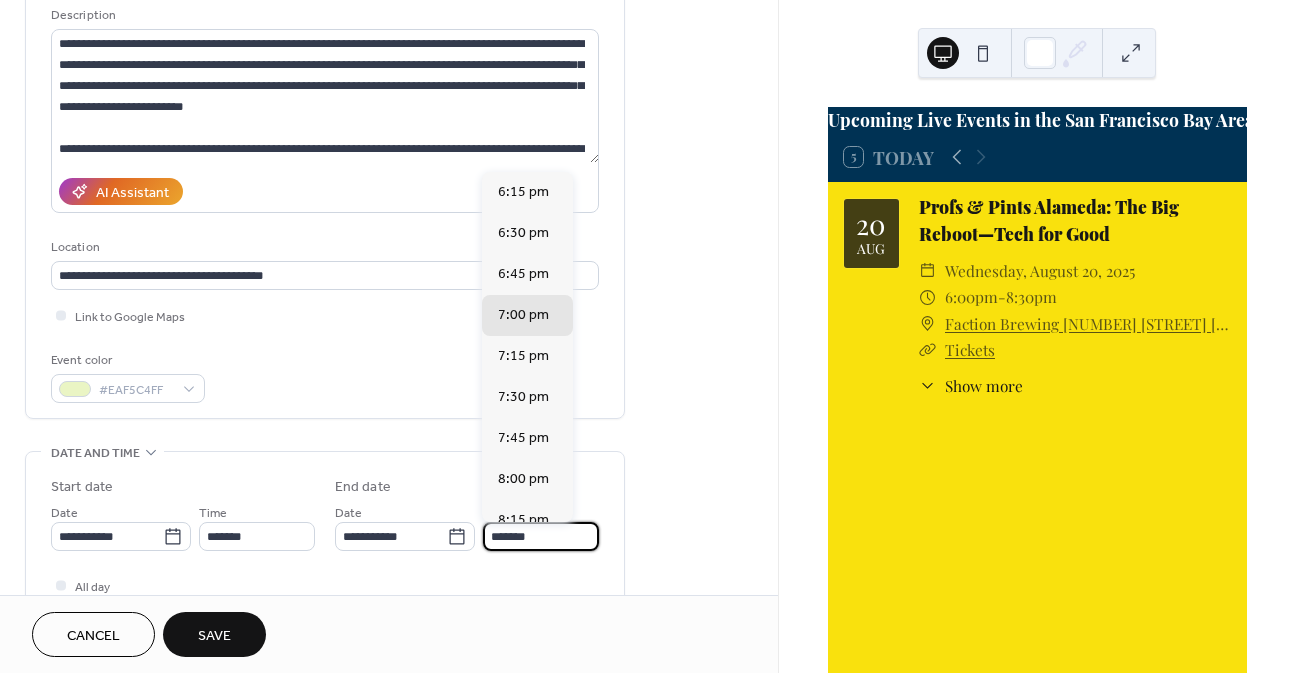 click on "*******" at bounding box center (541, 536) 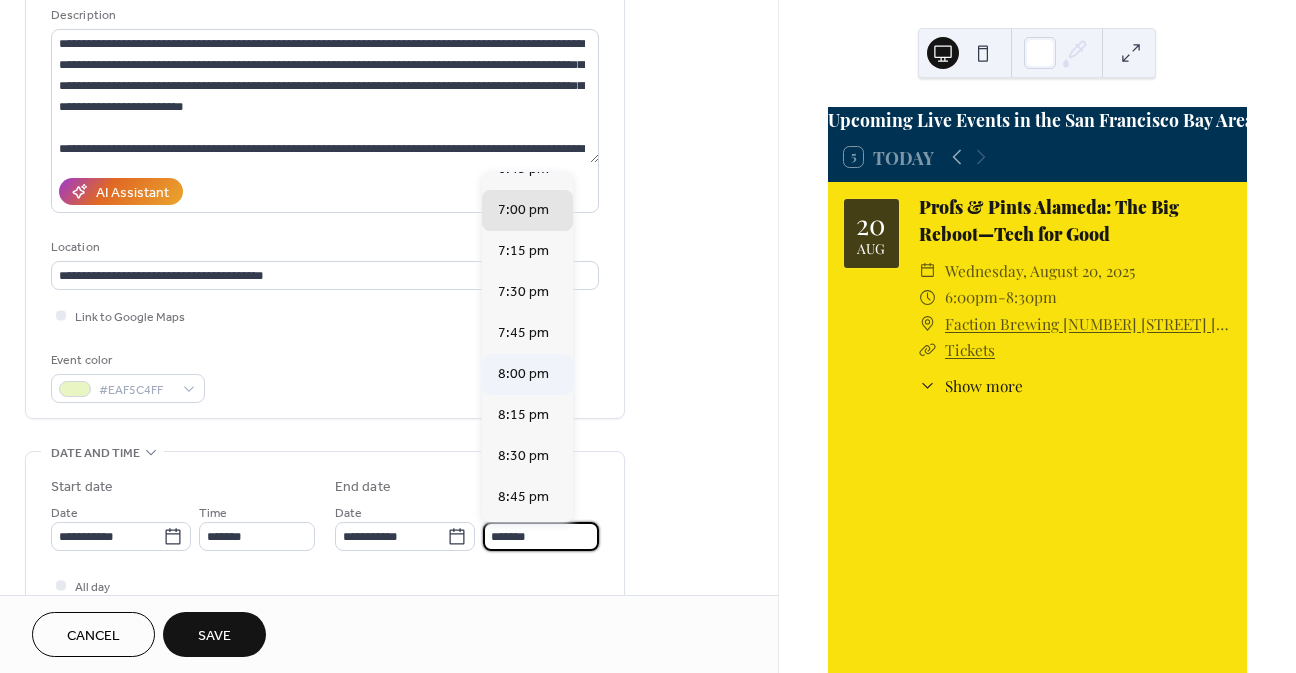 scroll, scrollTop: 100, scrollLeft: 0, axis: vertical 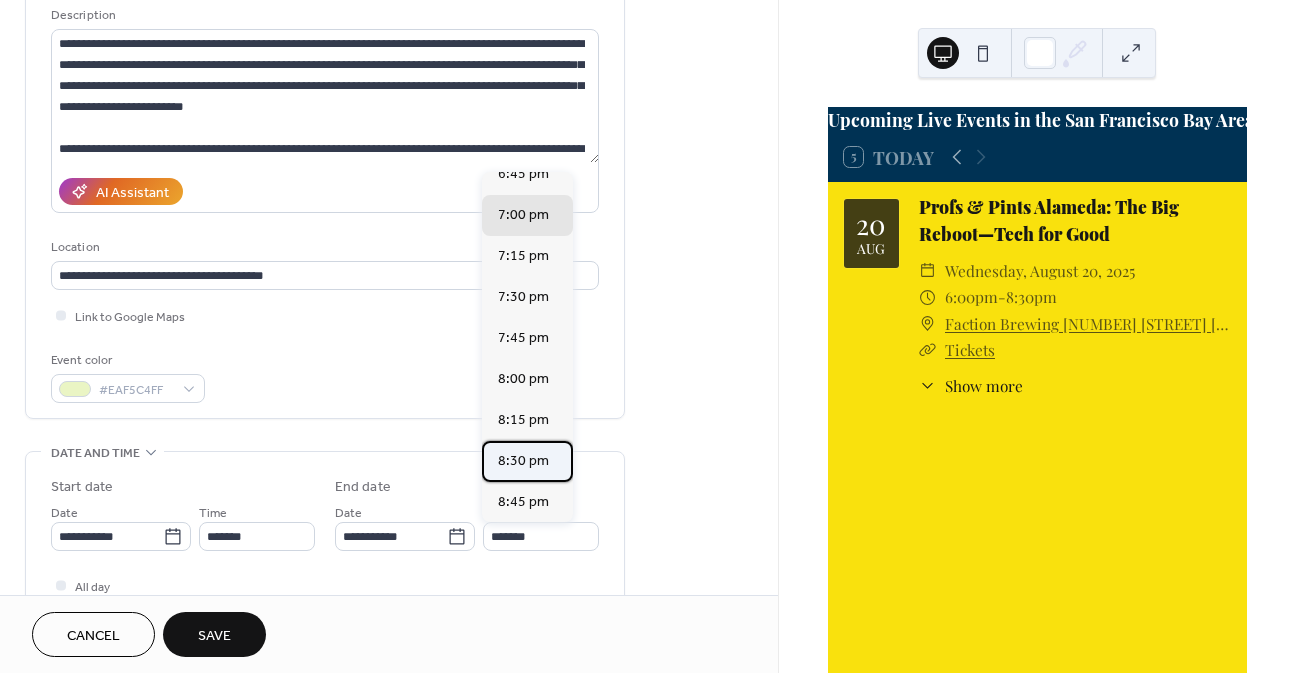 click on "8:30 pm" at bounding box center (523, 461) 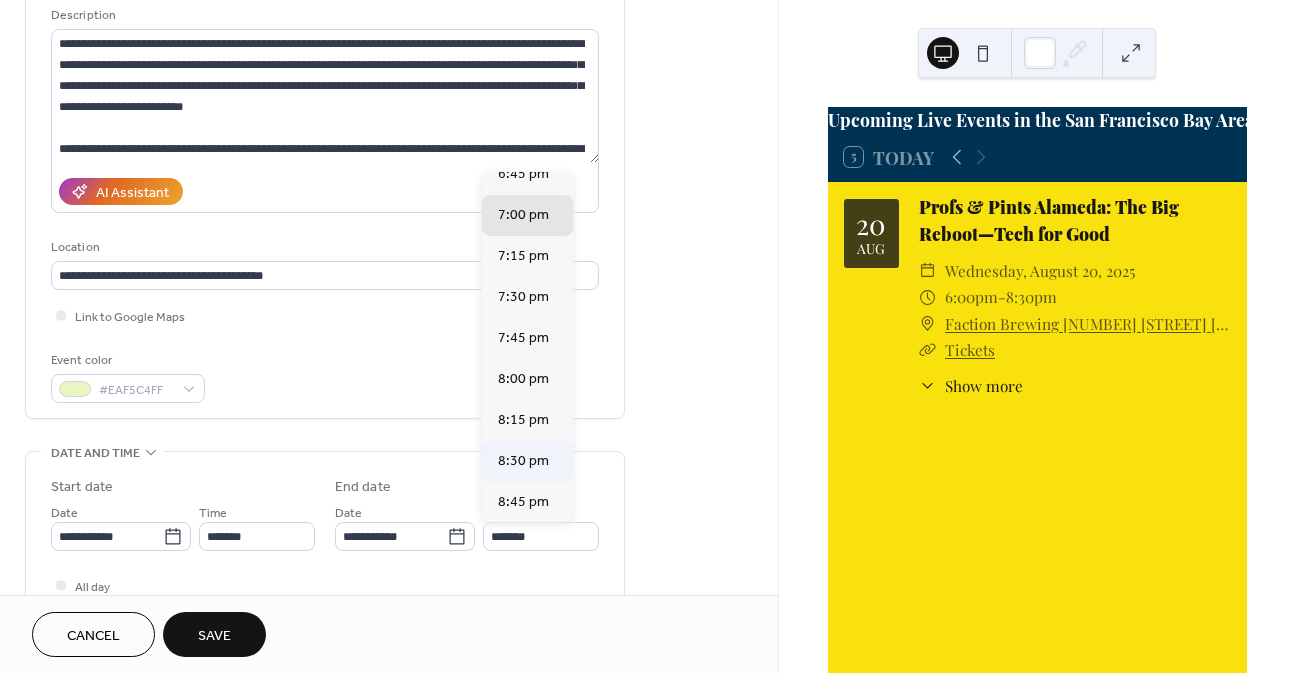 type on "*******" 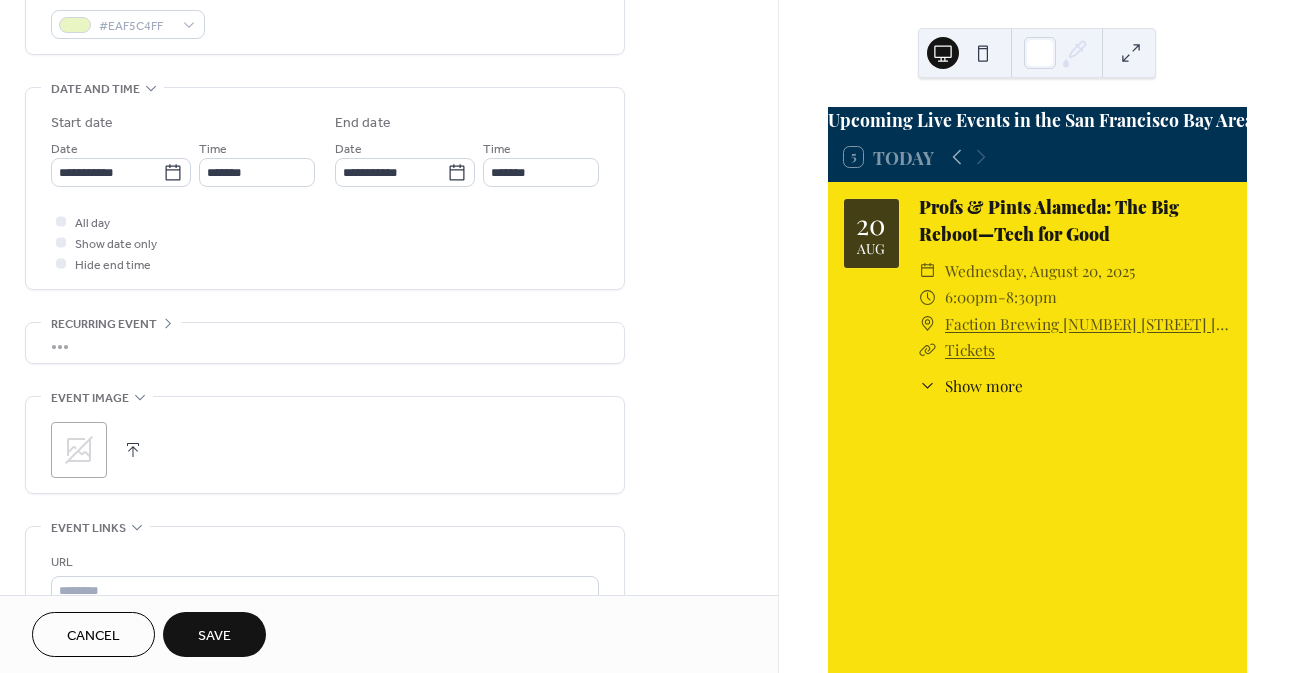 scroll, scrollTop: 600, scrollLeft: 0, axis: vertical 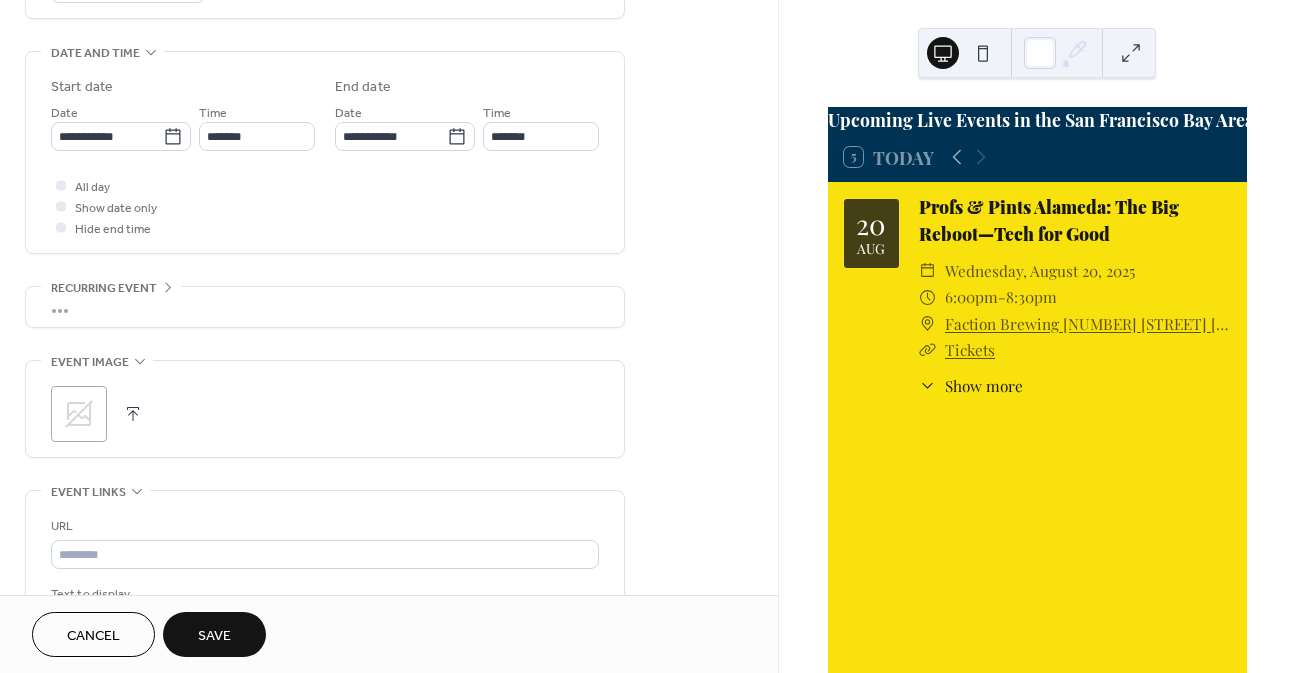click 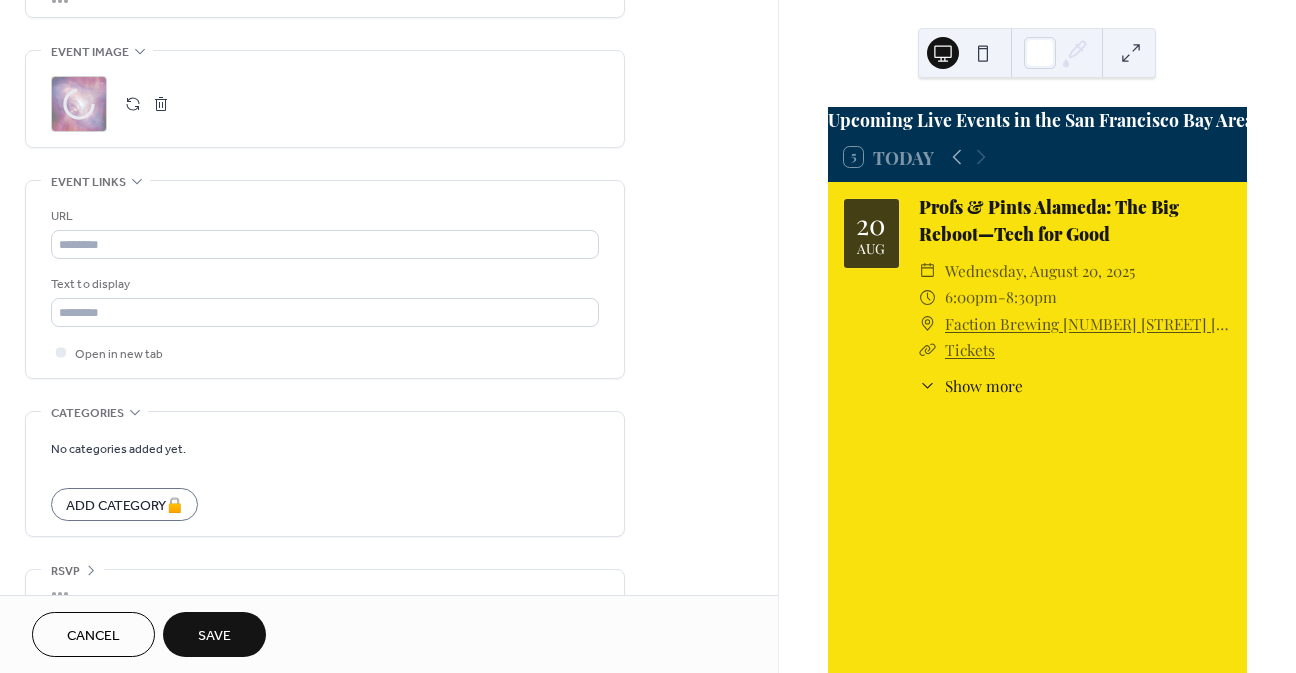 scroll, scrollTop: 946, scrollLeft: 0, axis: vertical 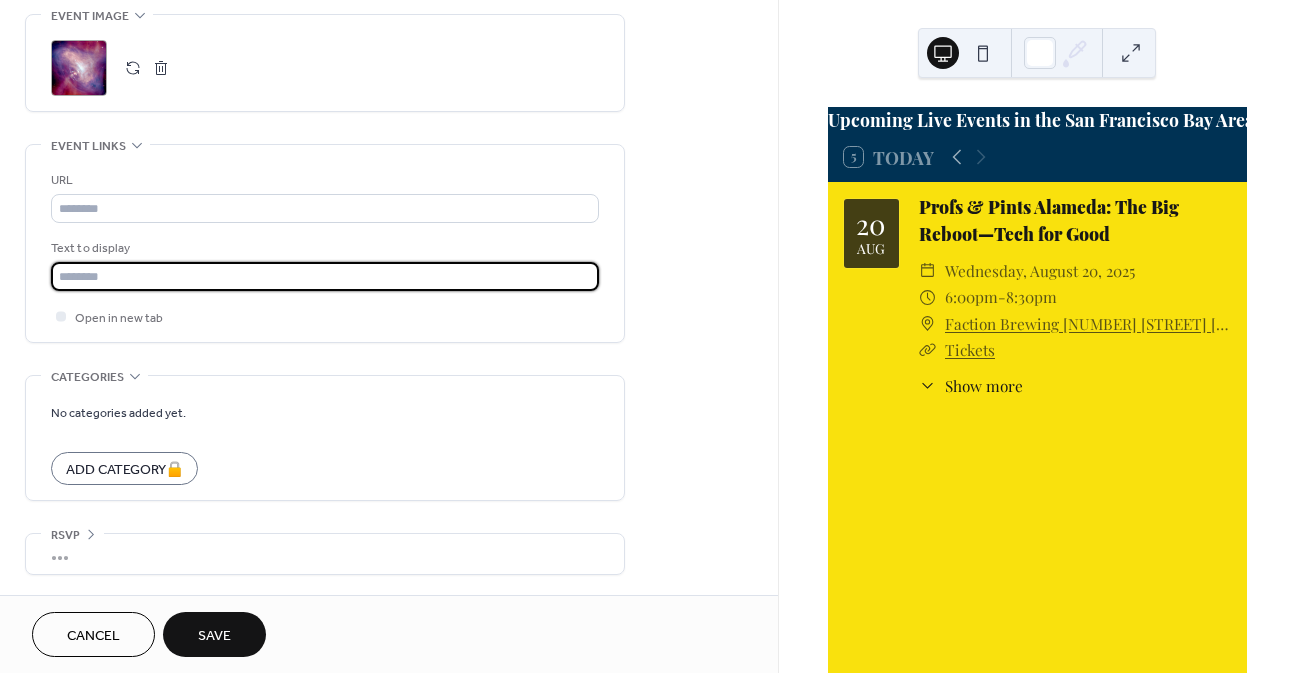 click at bounding box center (325, 276) 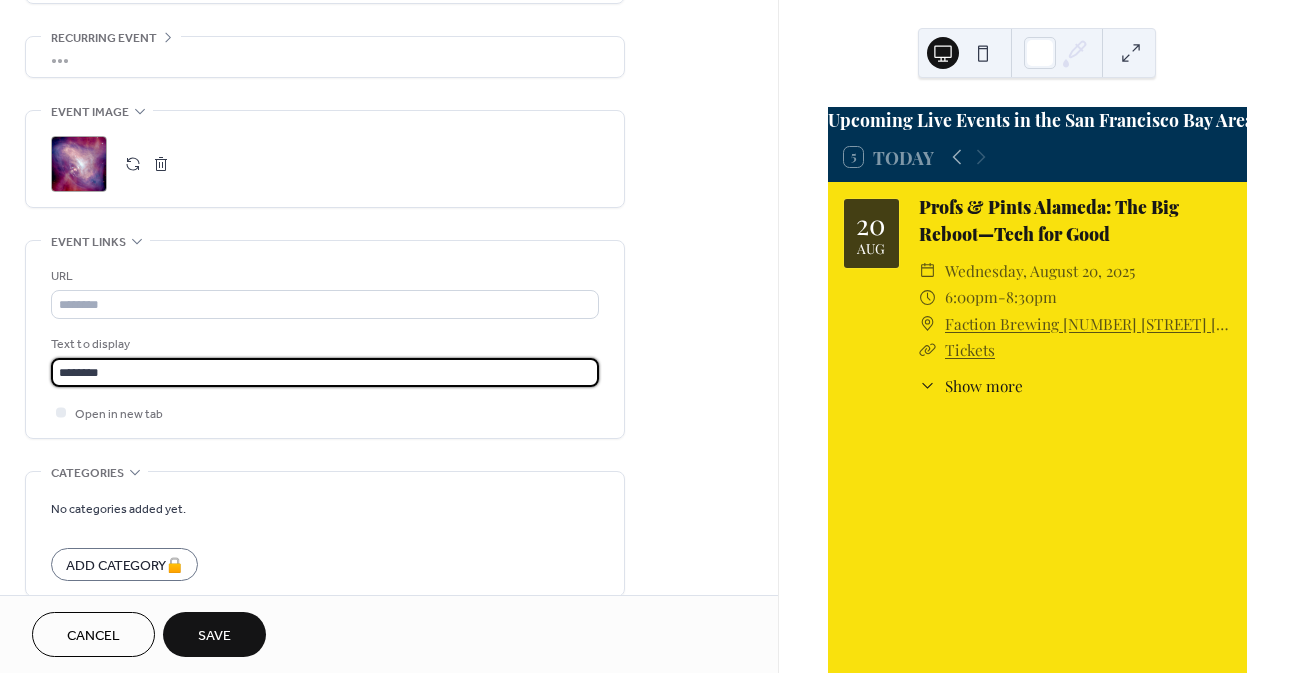 scroll, scrollTop: 846, scrollLeft: 0, axis: vertical 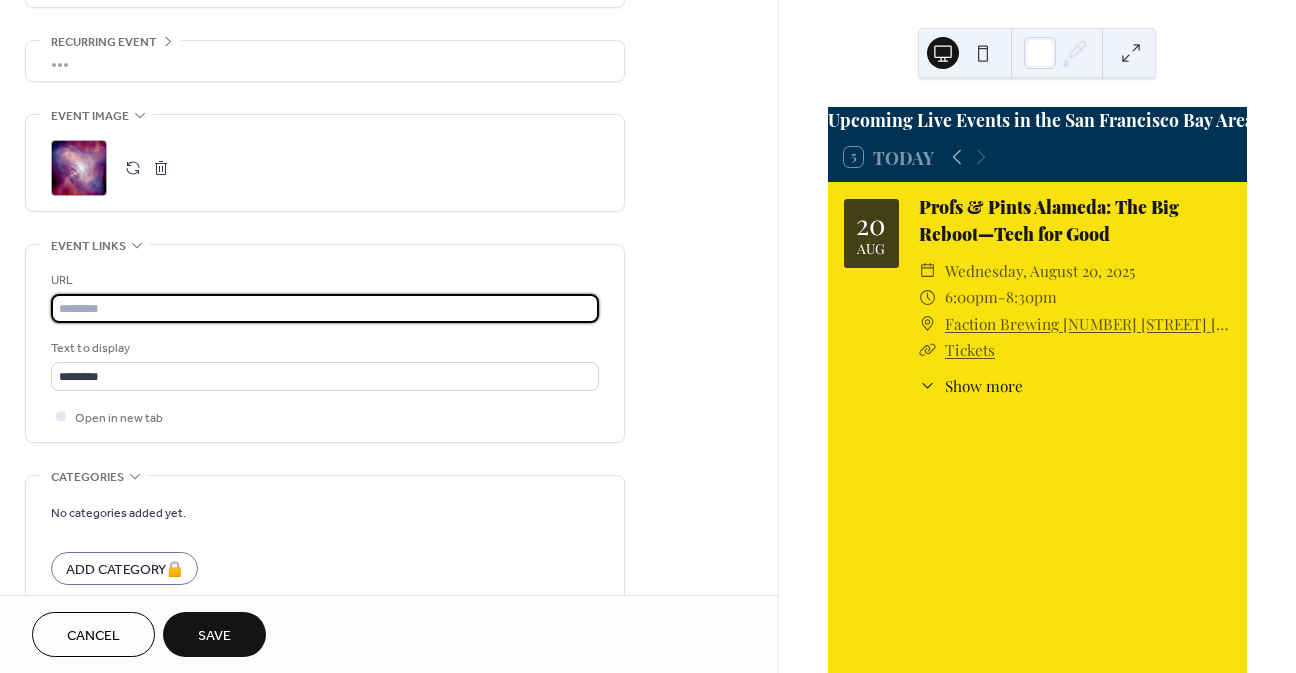 paste on "**********" 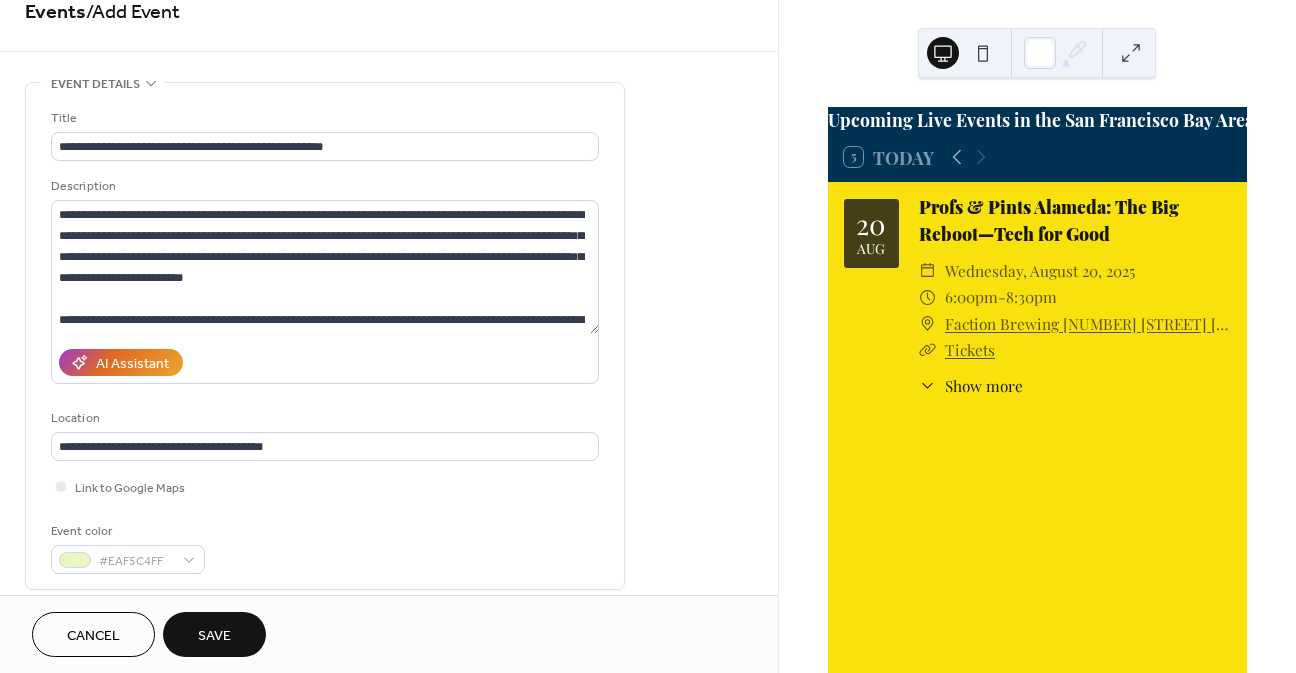 scroll, scrollTop: 0, scrollLeft: 0, axis: both 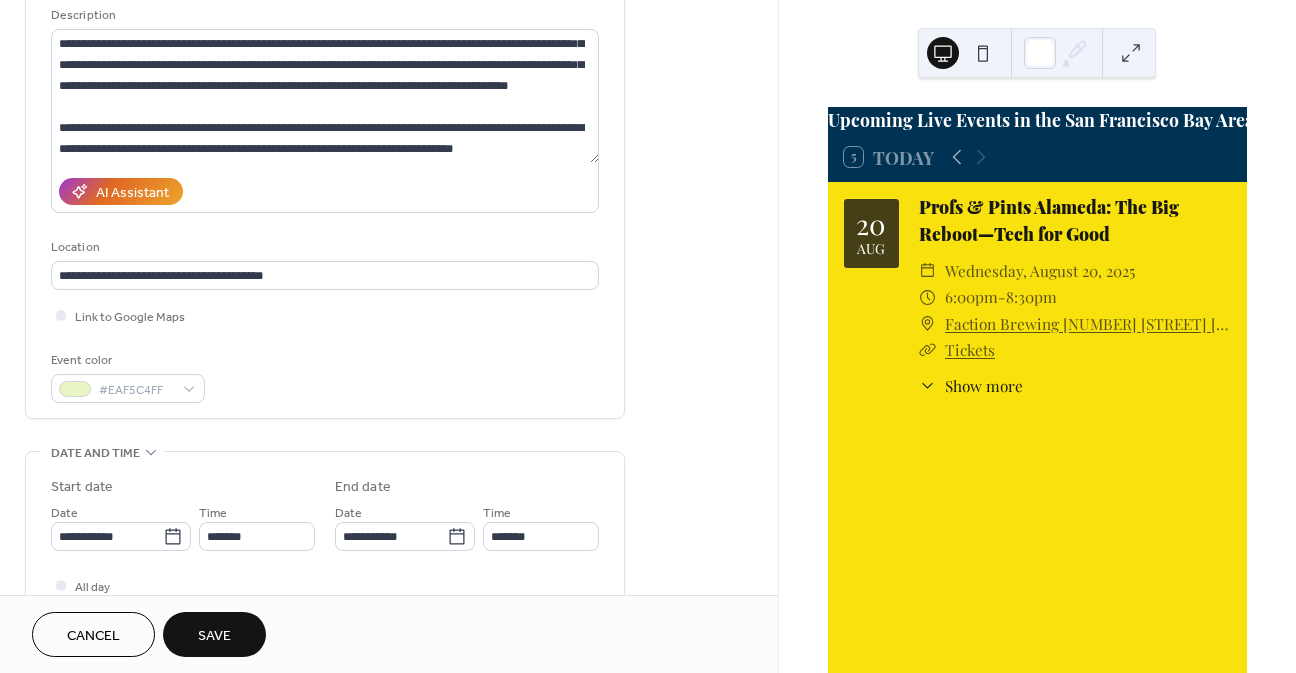 type on "**********" 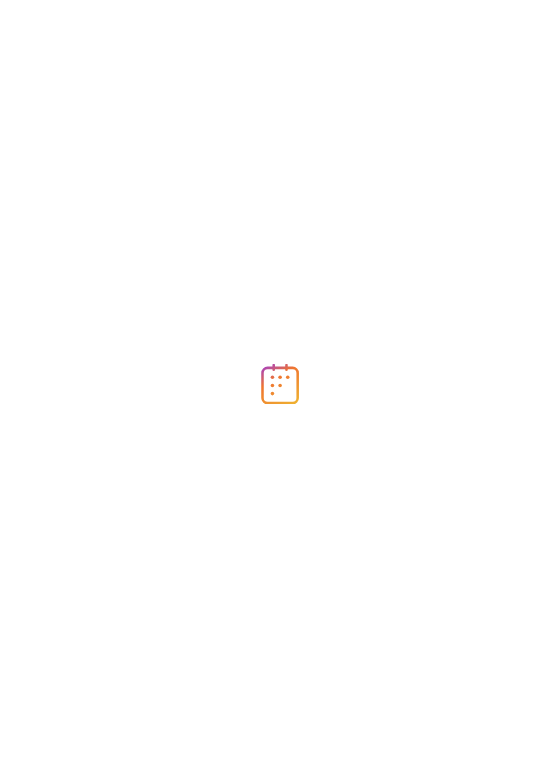 scroll, scrollTop: 0, scrollLeft: 0, axis: both 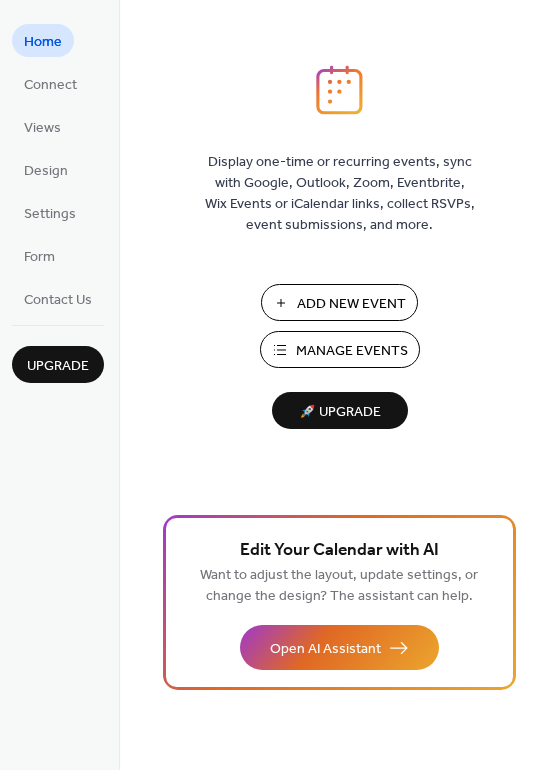 click on "Manage Events" at bounding box center [352, 351] 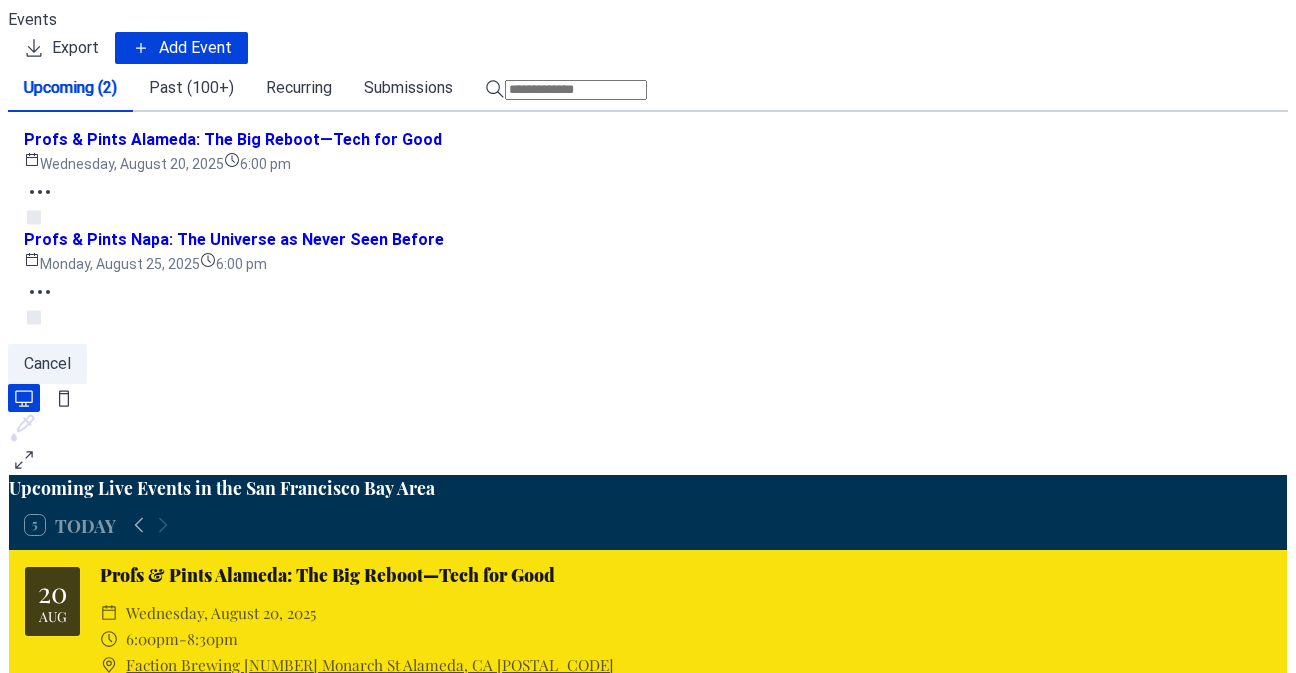 scroll, scrollTop: 0, scrollLeft: 0, axis: both 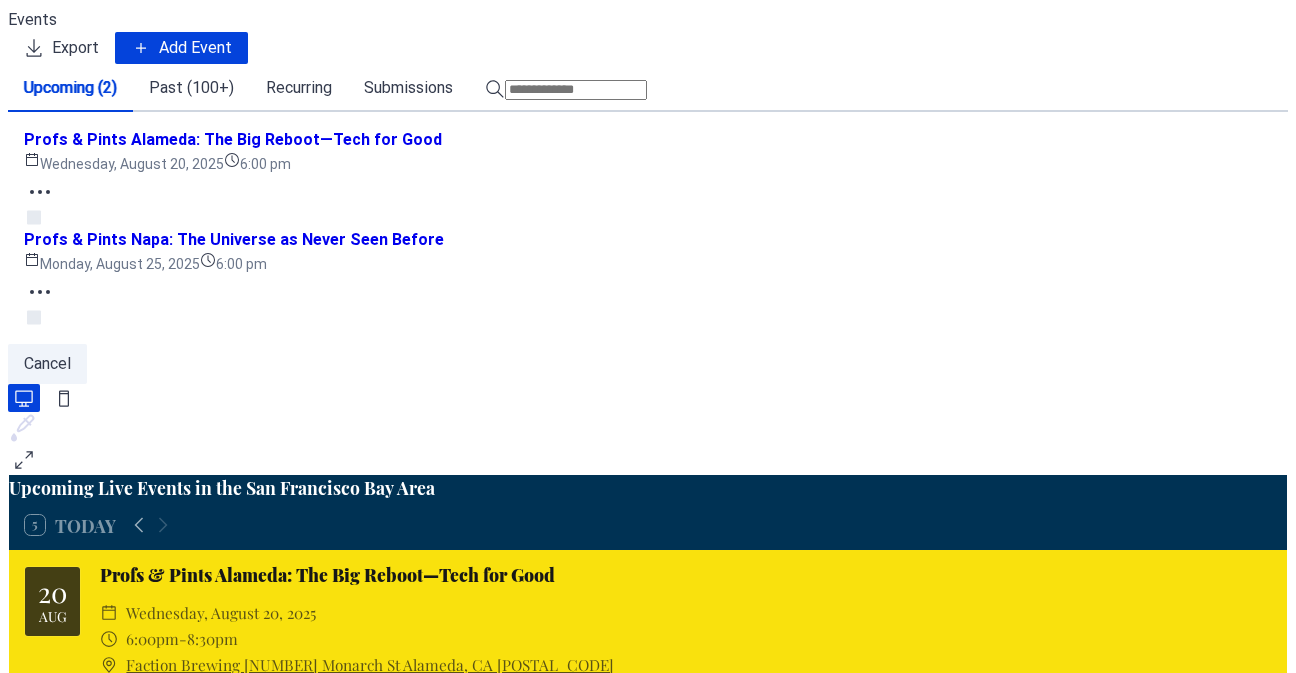 click 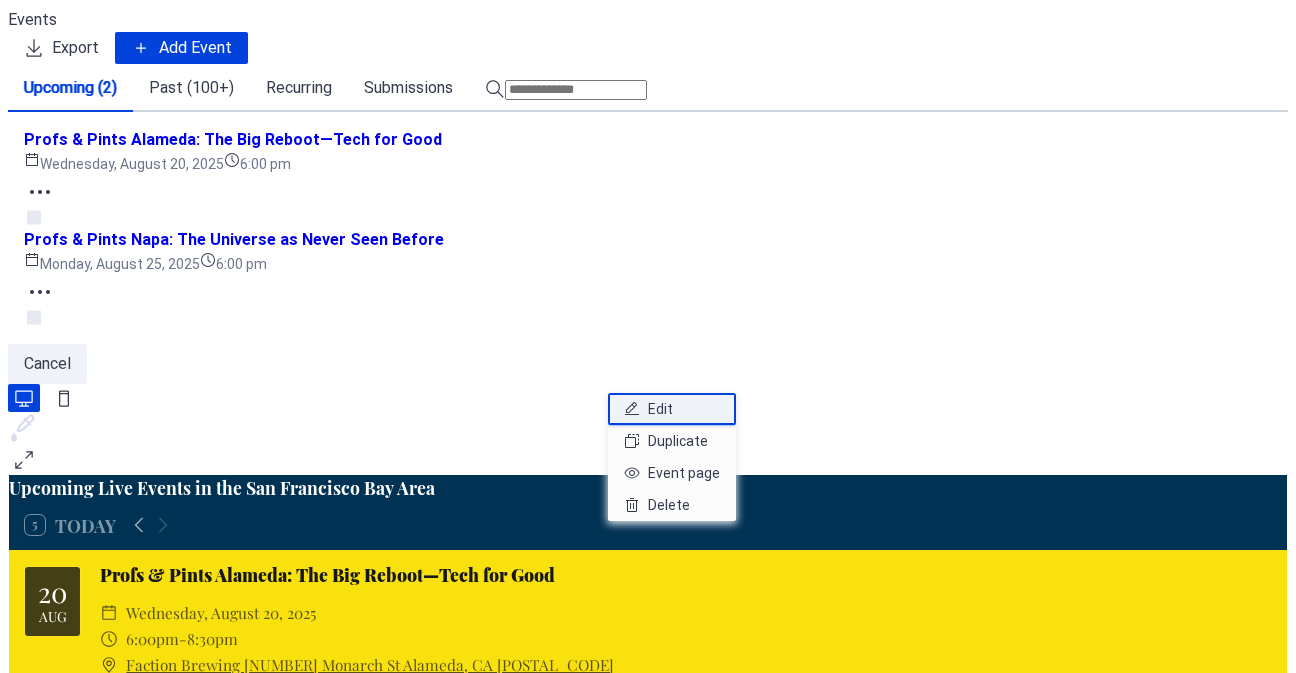 click on "Edit" at bounding box center (672, 409) 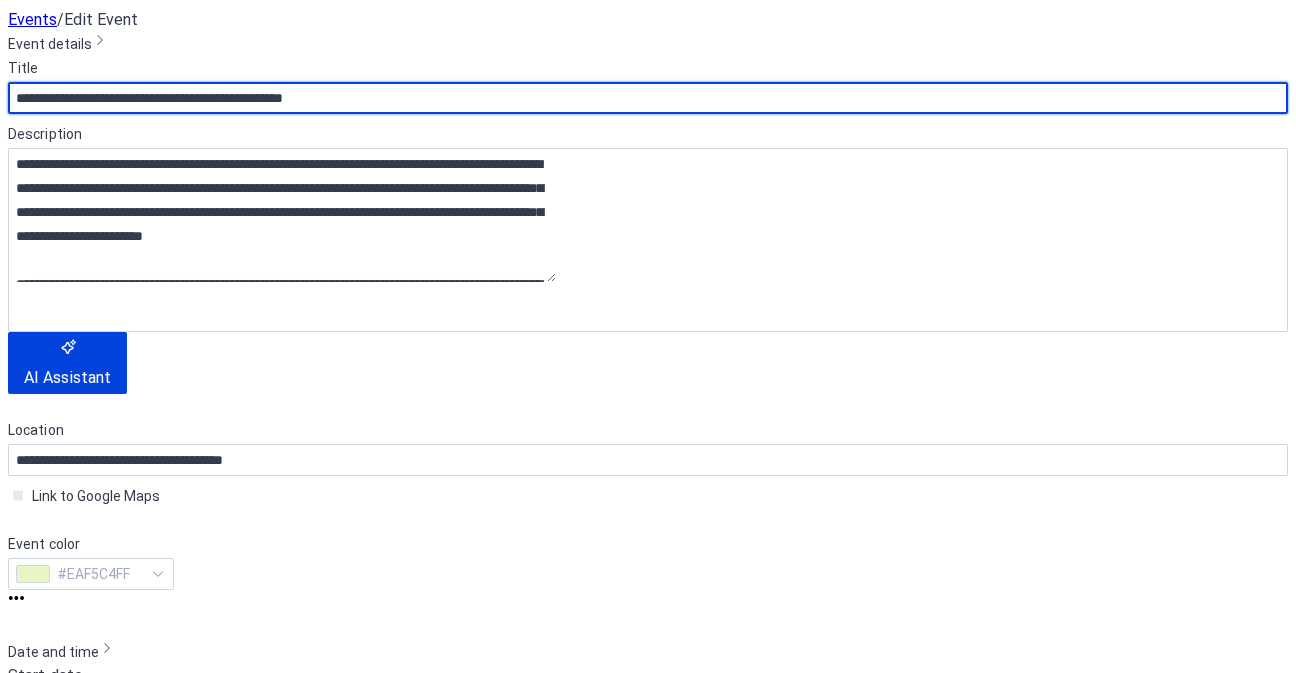 scroll, scrollTop: 300, scrollLeft: 0, axis: vertical 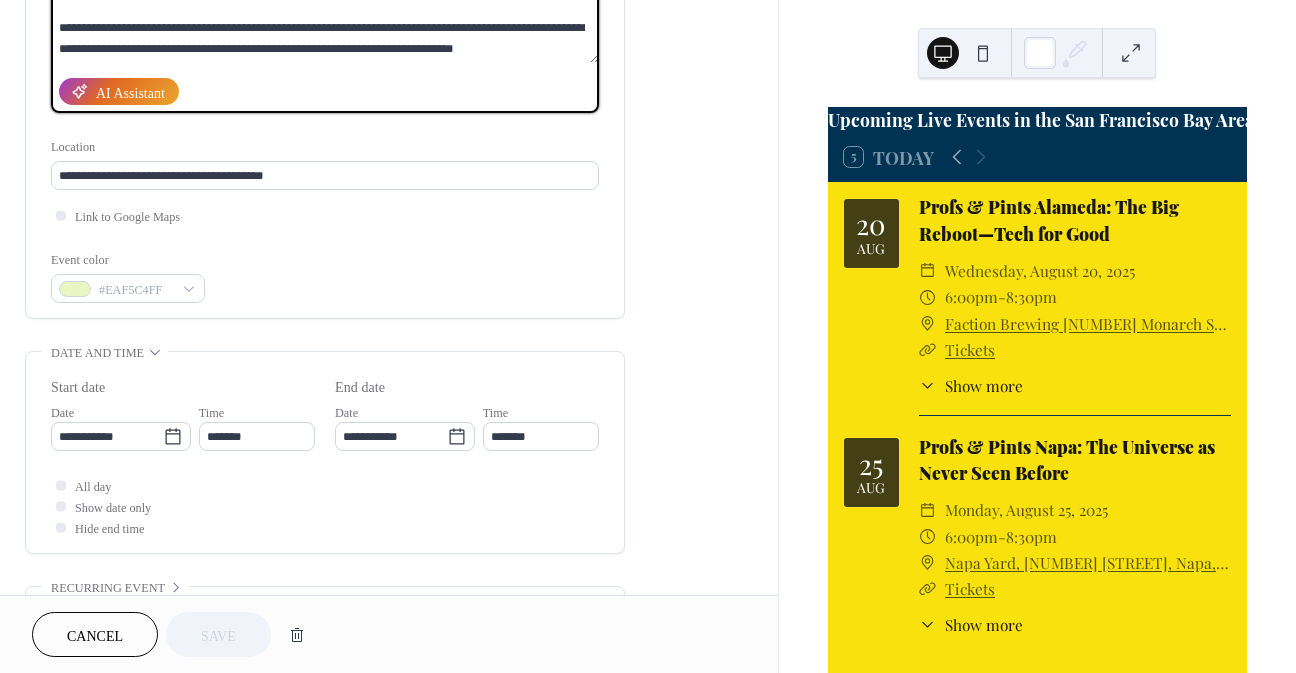 drag, startPoint x: 364, startPoint y: 47, endPoint x: 362, endPoint y: 57, distance: 10.198039 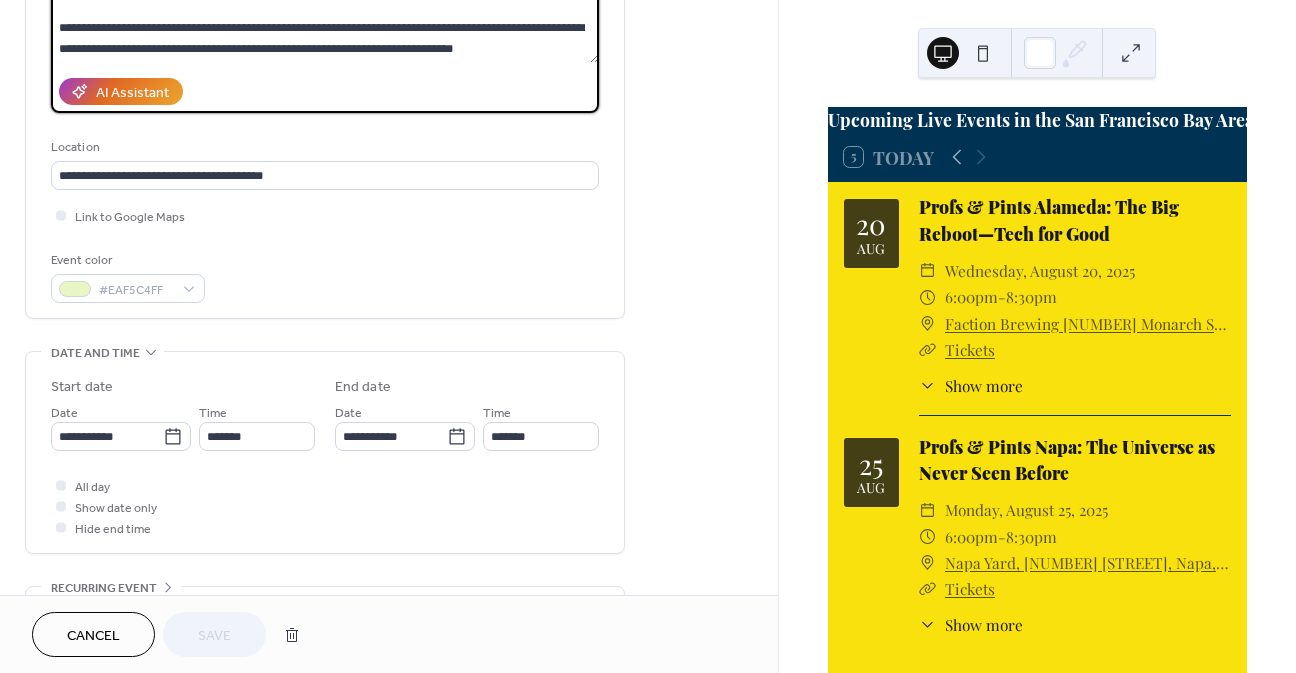 click at bounding box center (325, 21) 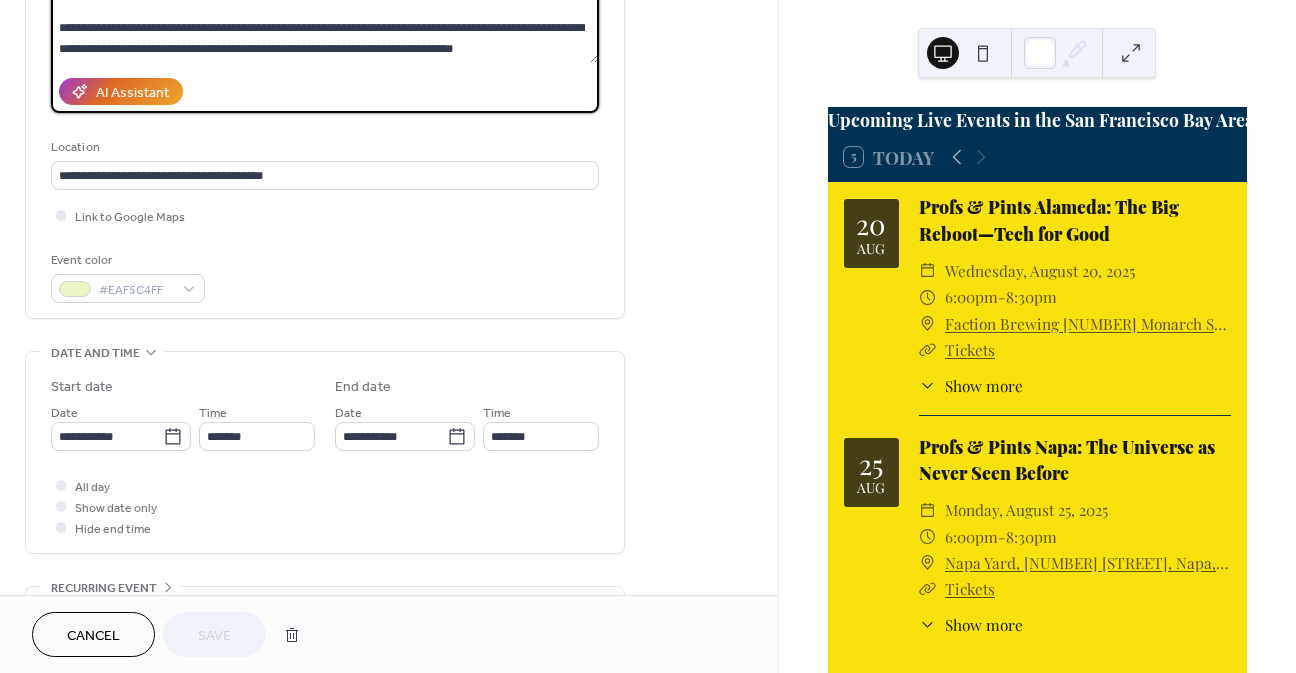 click at bounding box center (325, -4) 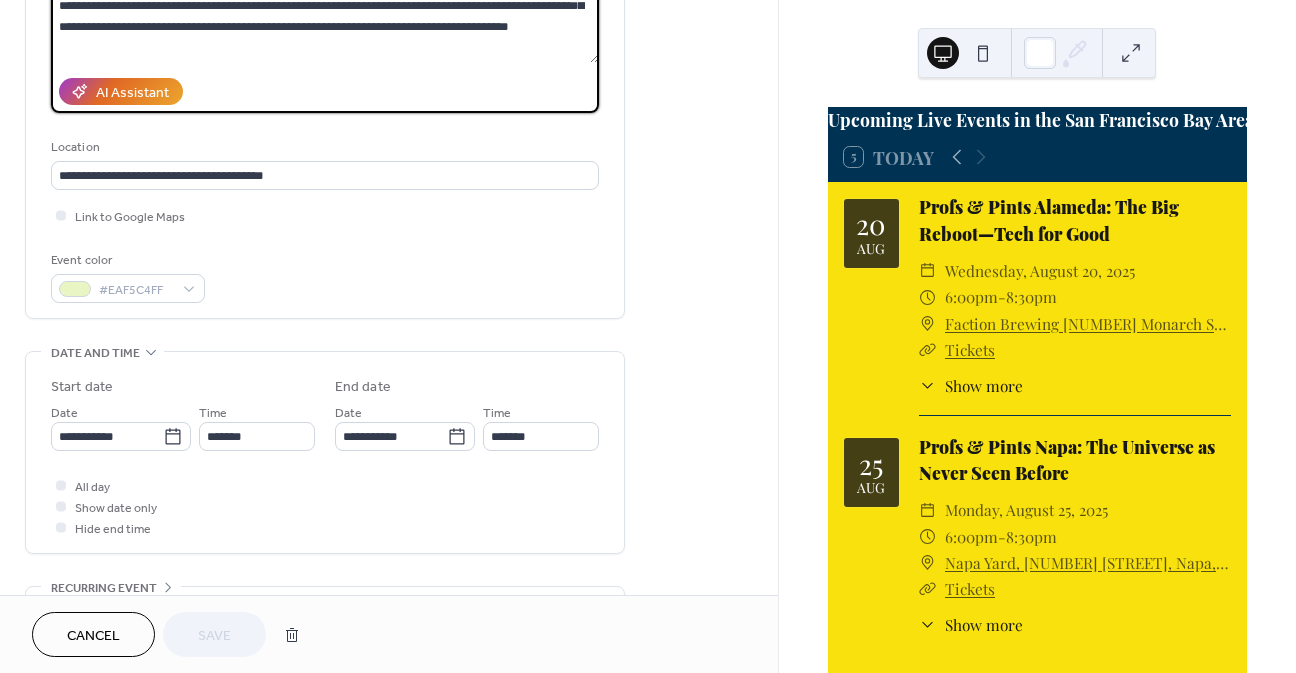 scroll, scrollTop: 719, scrollLeft: 0, axis: vertical 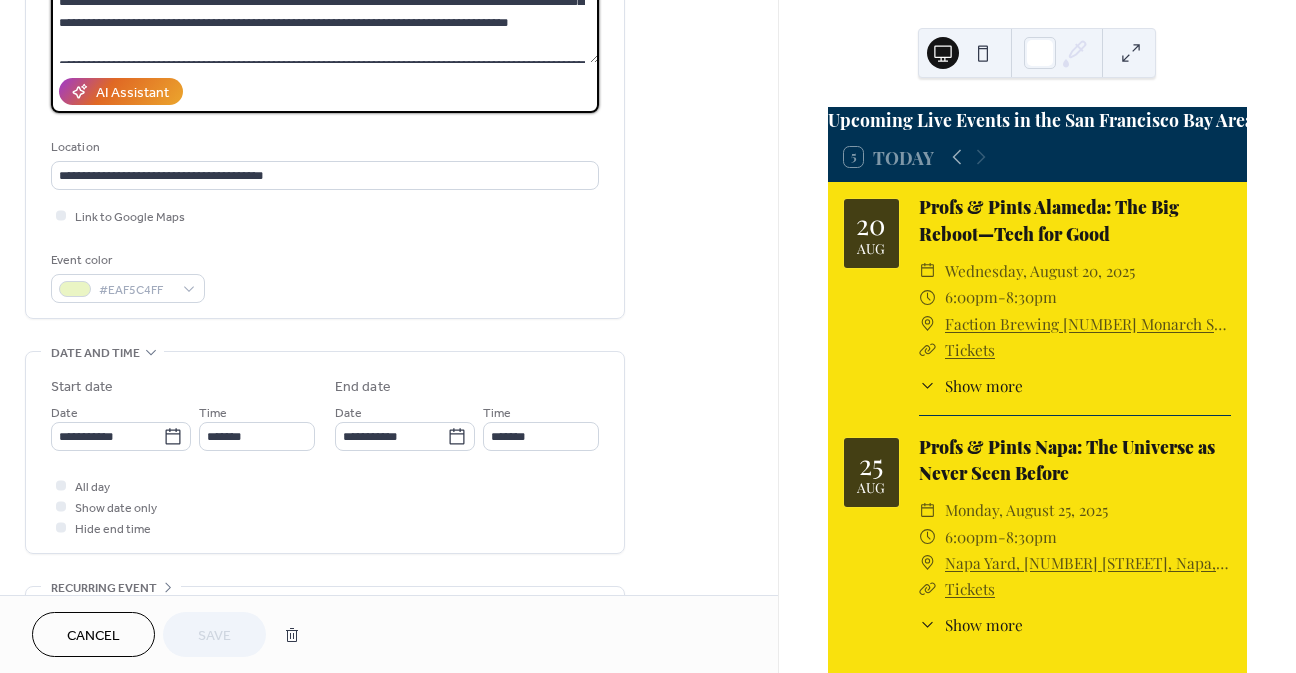 click at bounding box center [325, -4] 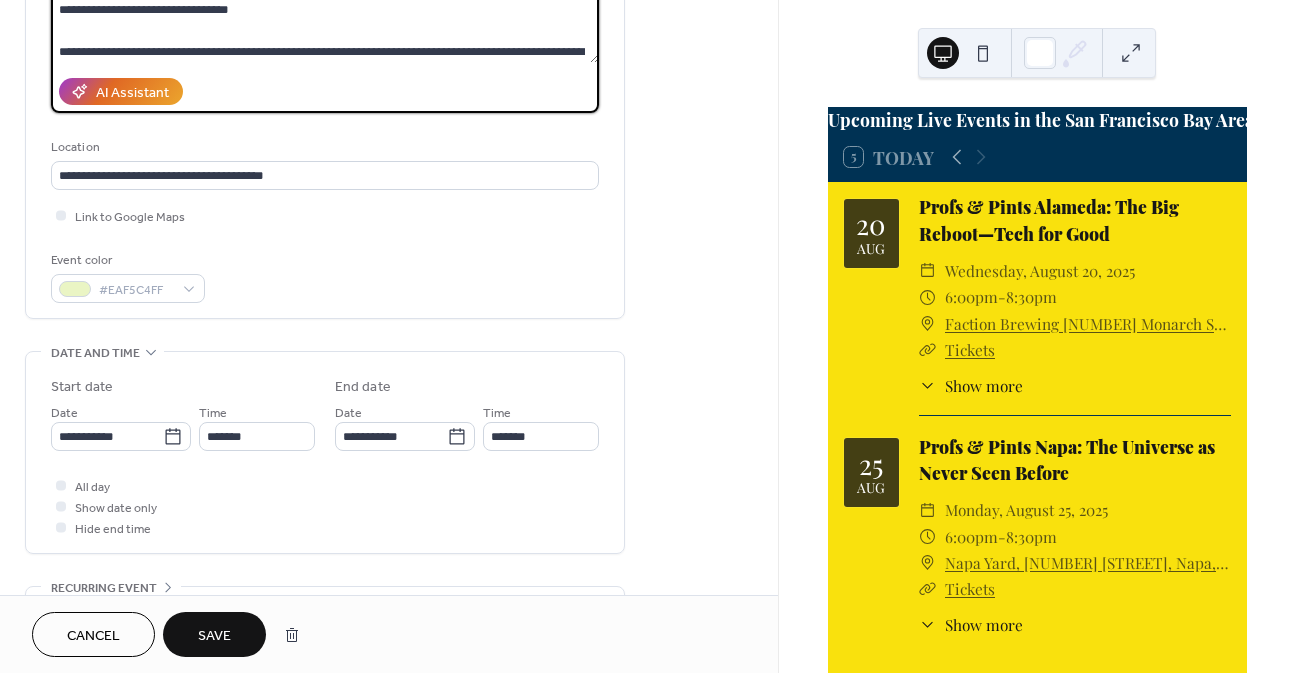 type on "**********" 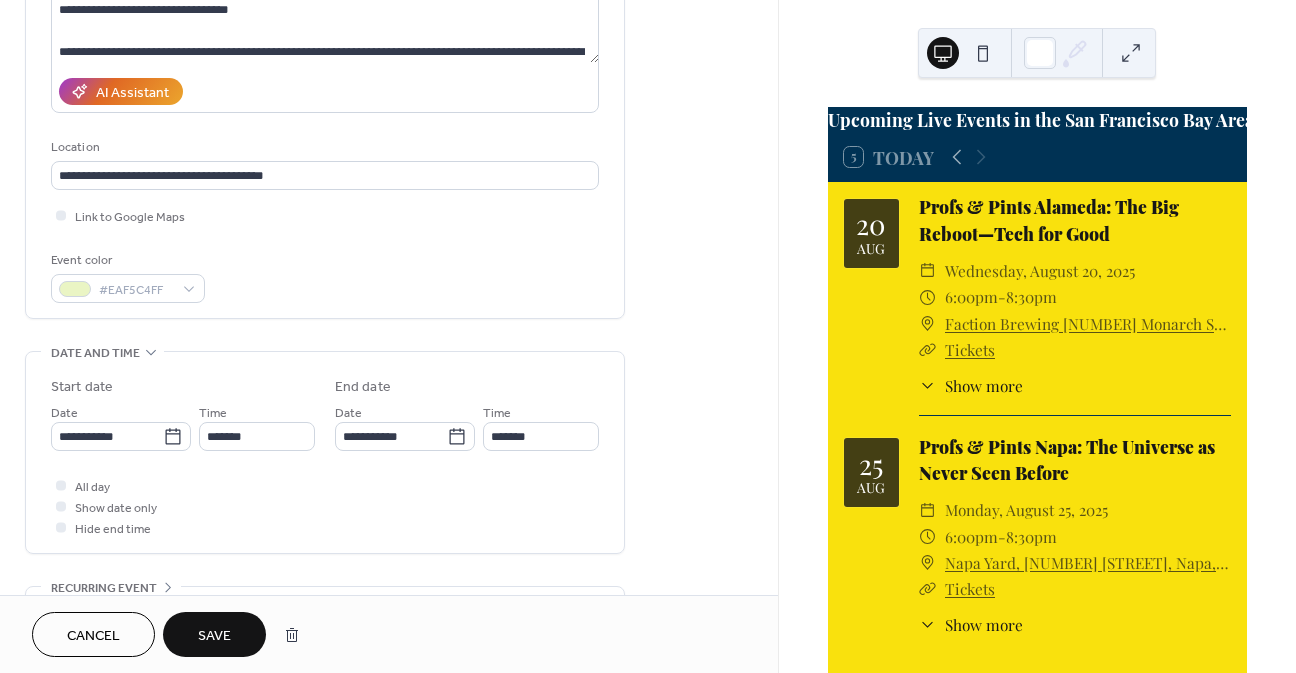 click on "Save" at bounding box center [214, 636] 